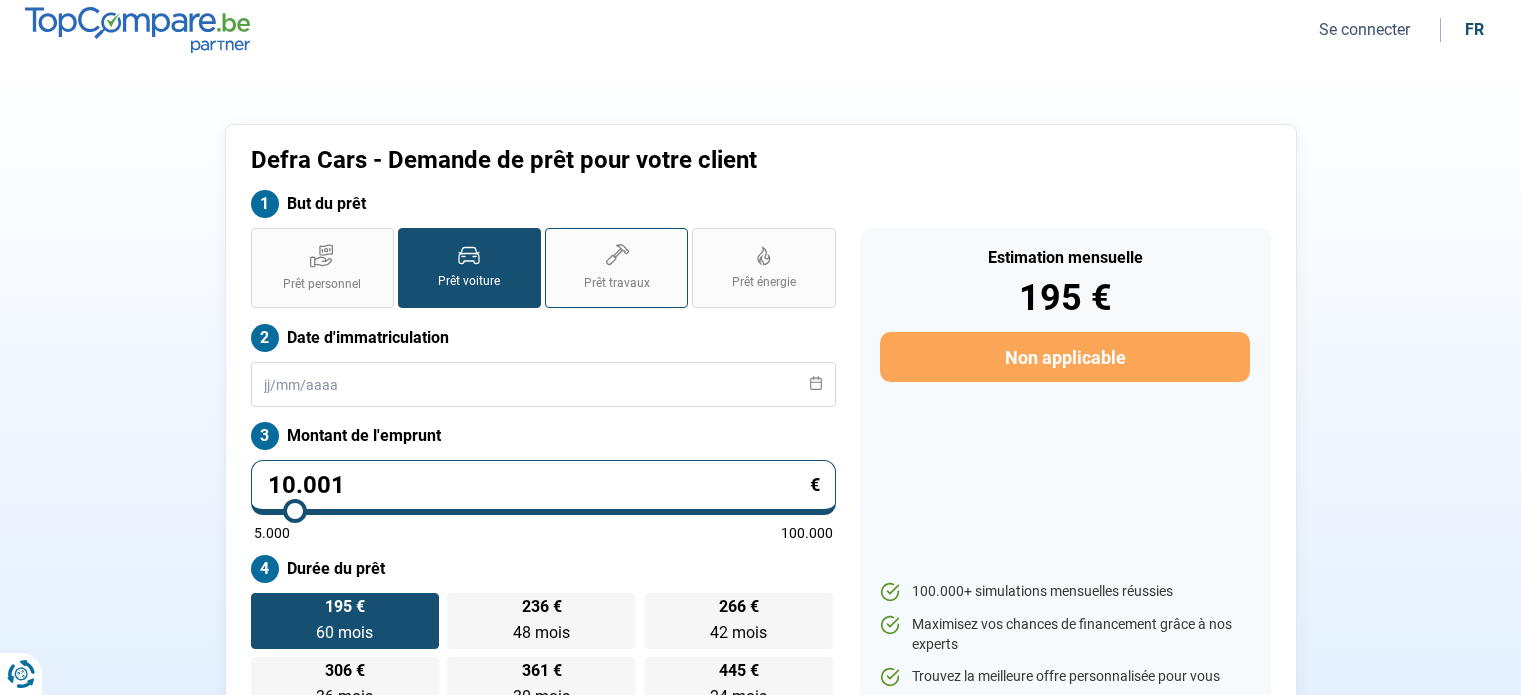 scroll, scrollTop: 4, scrollLeft: 0, axis: vertical 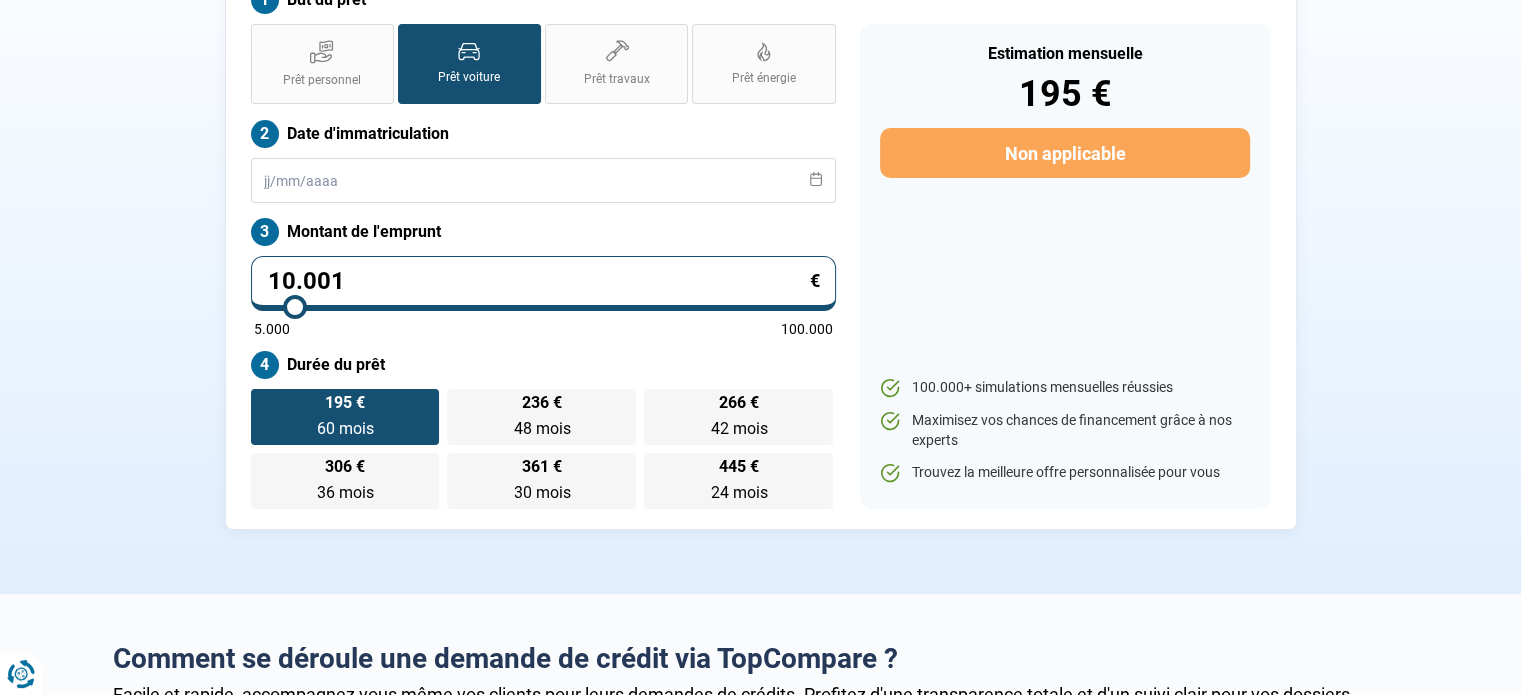 drag, startPoint x: 402, startPoint y: 281, endPoint x: 253, endPoint y: 291, distance: 149.33519 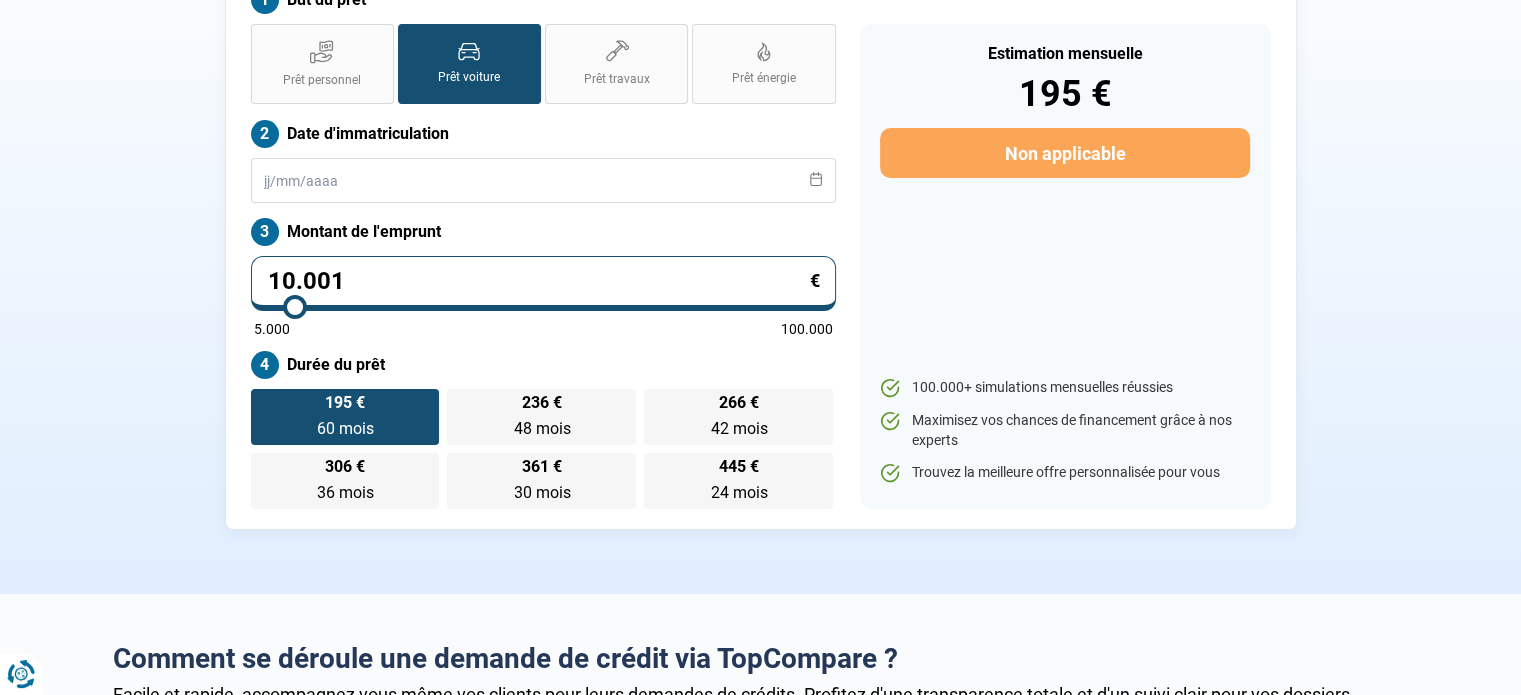 type on "9" 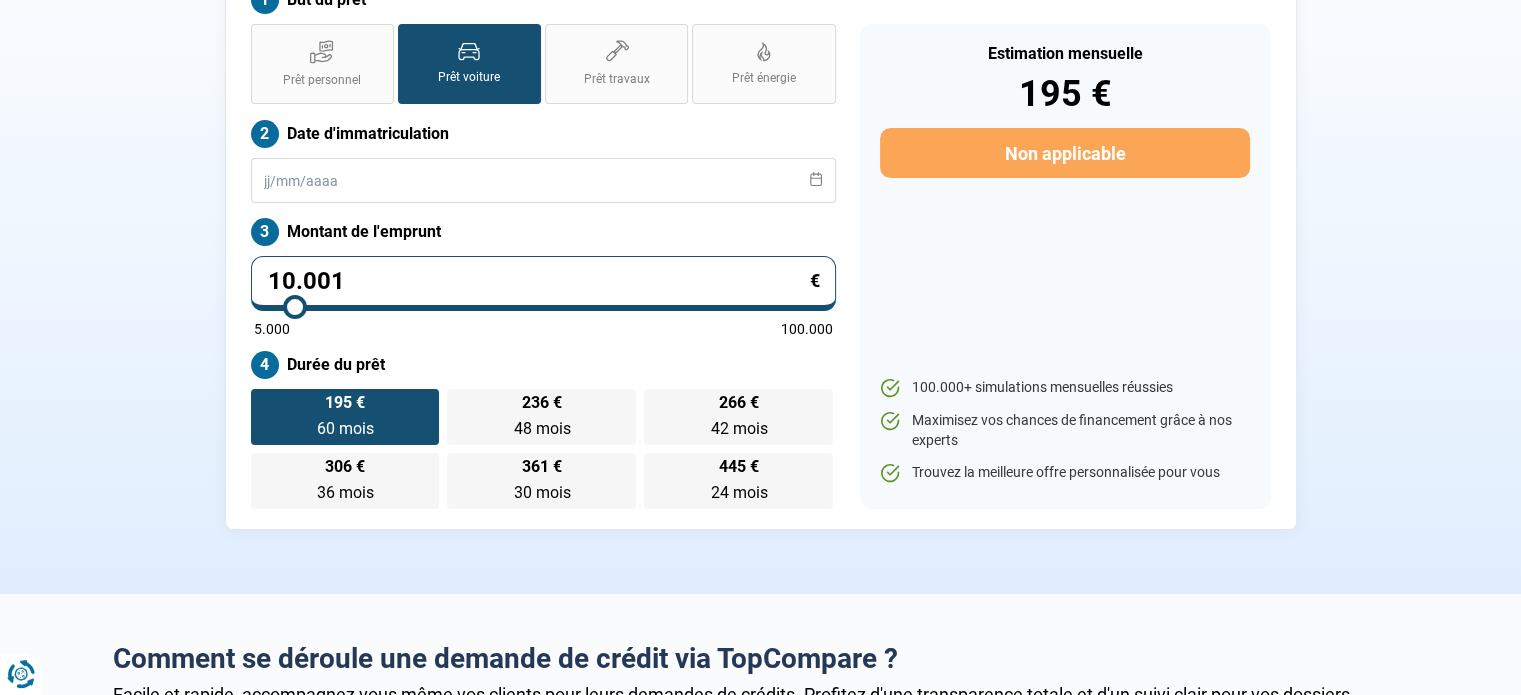 type on "5000" 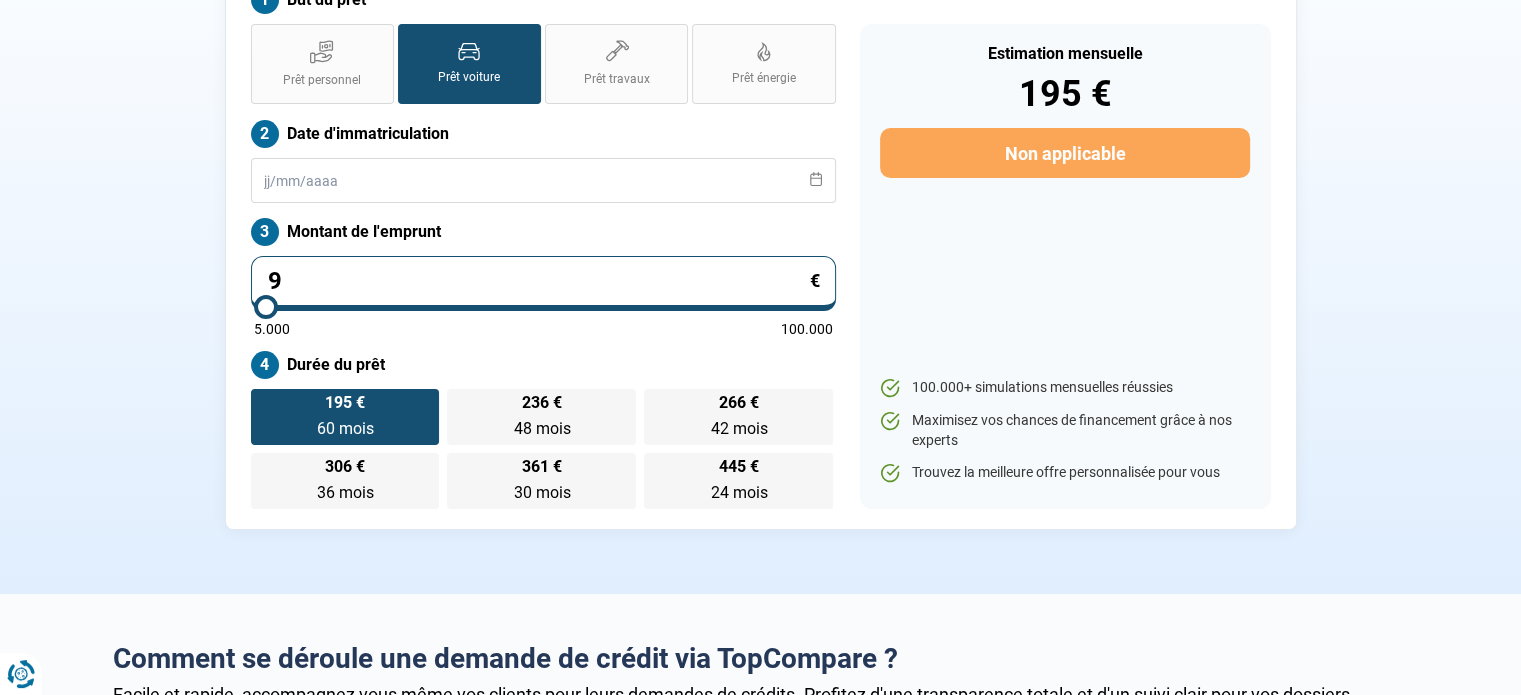 type on "95" 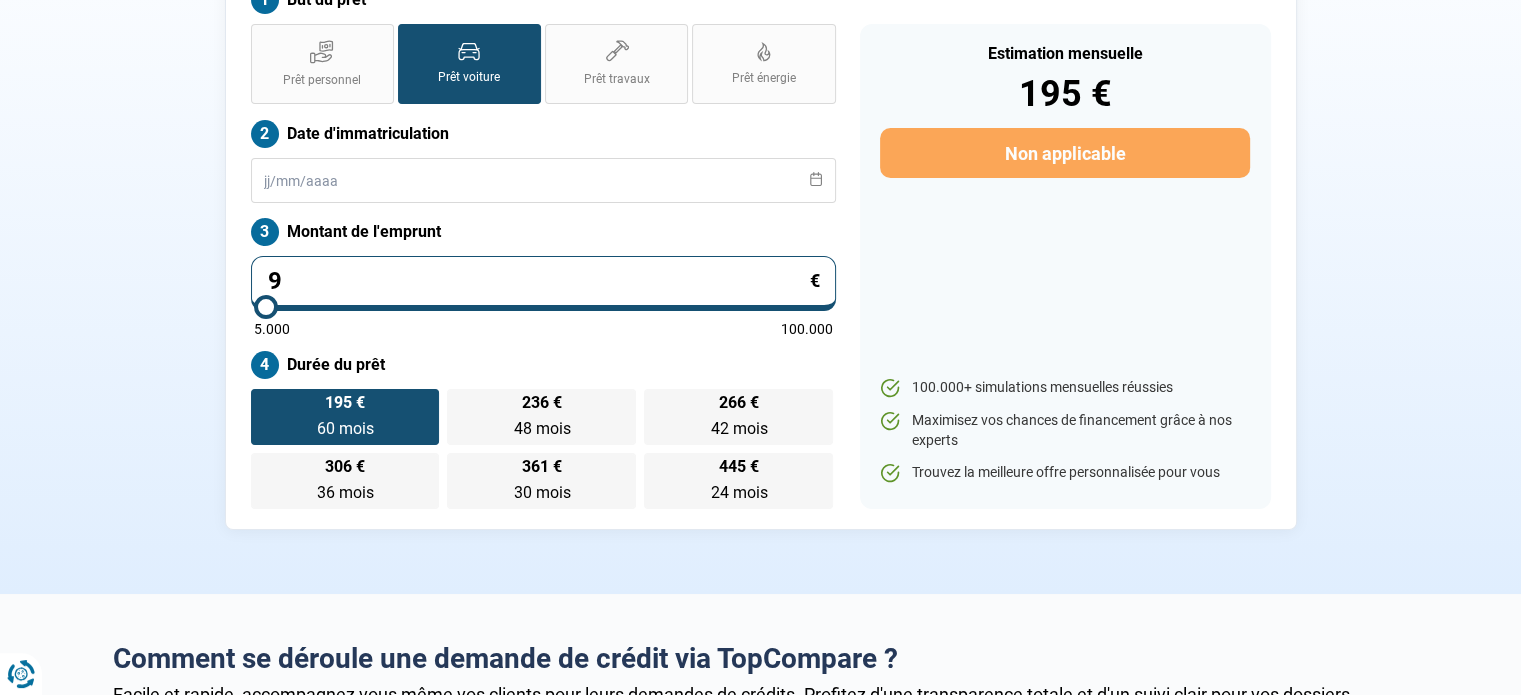 type on "5000" 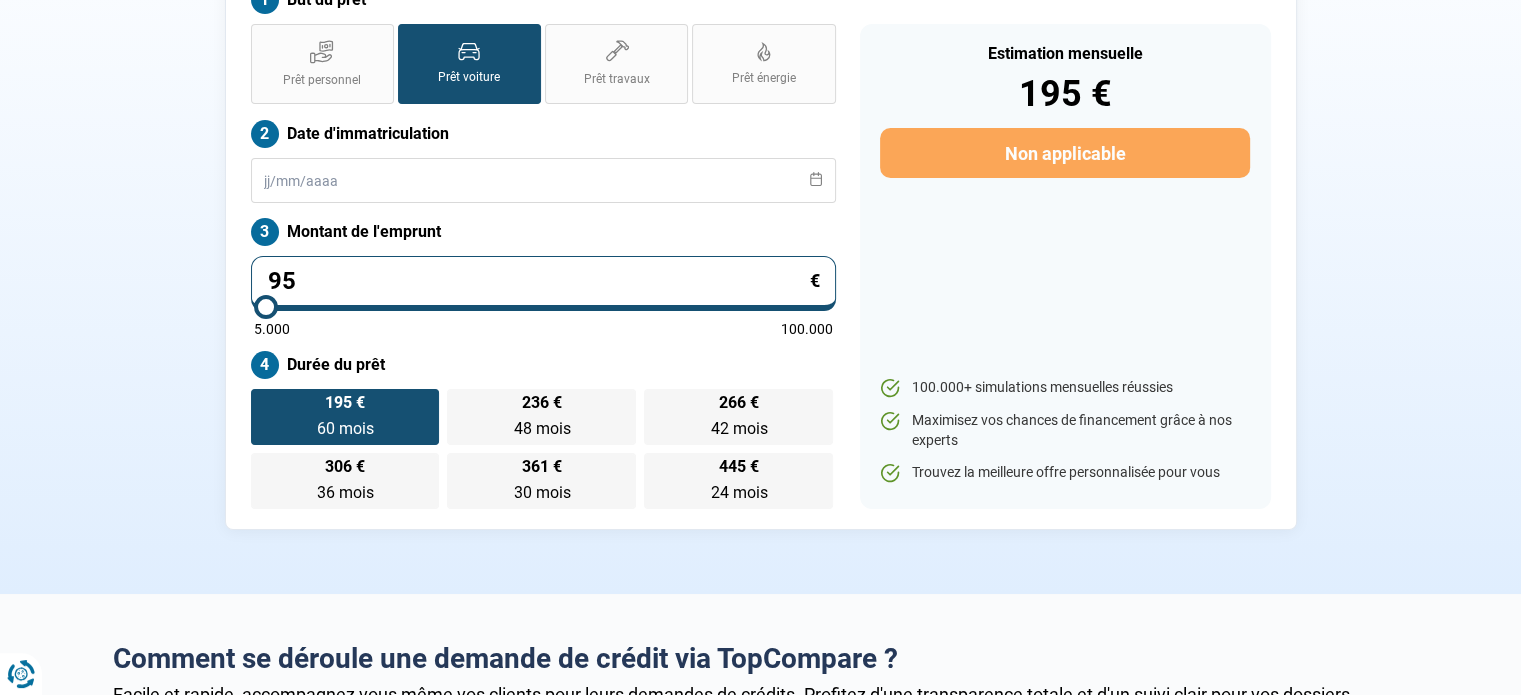 type on "950" 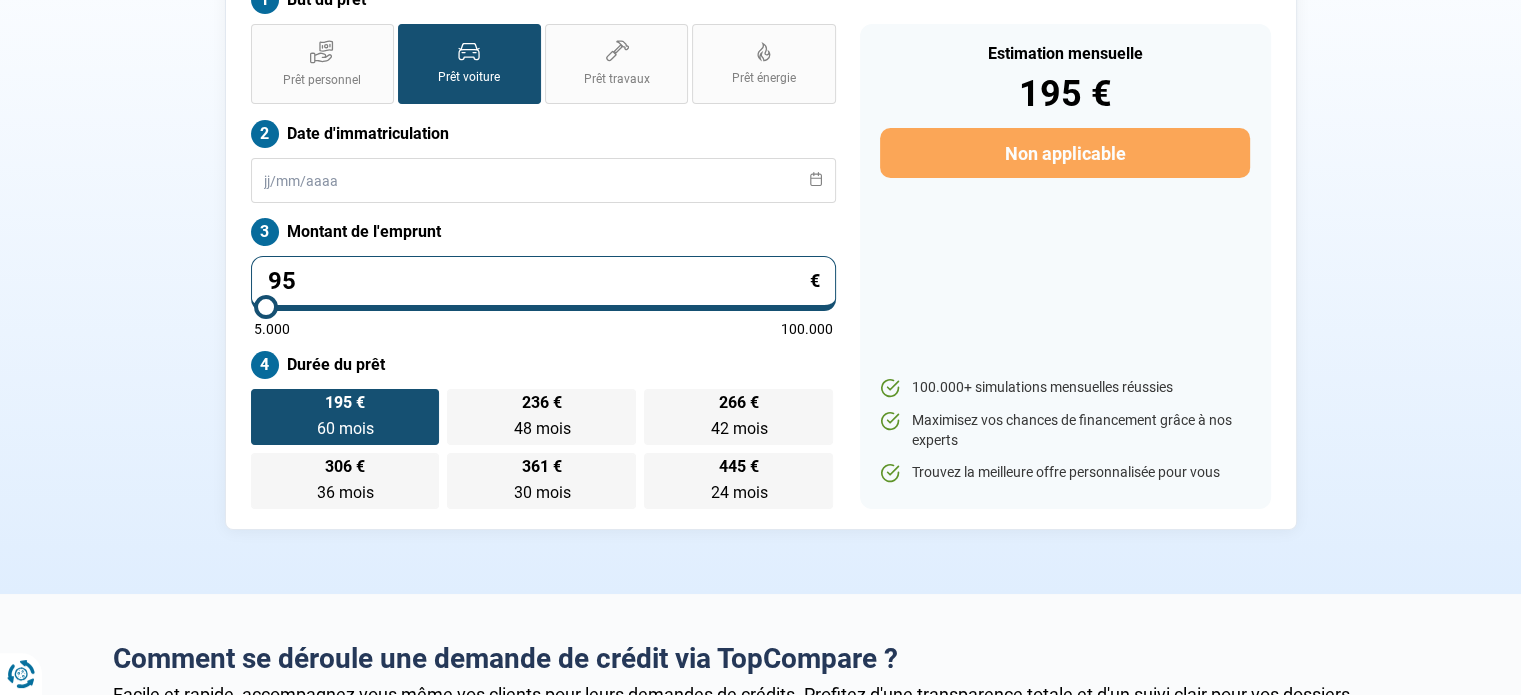 type on "5000" 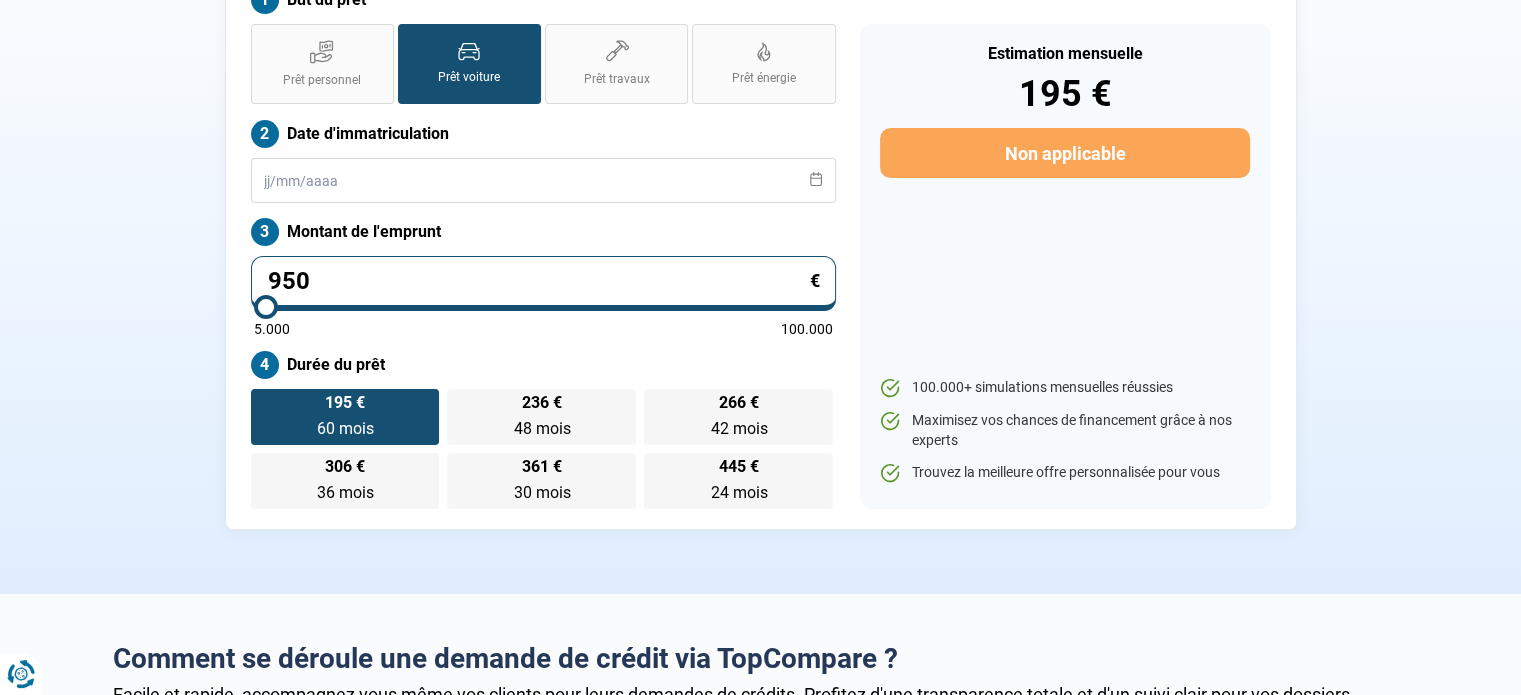 type on "9.500" 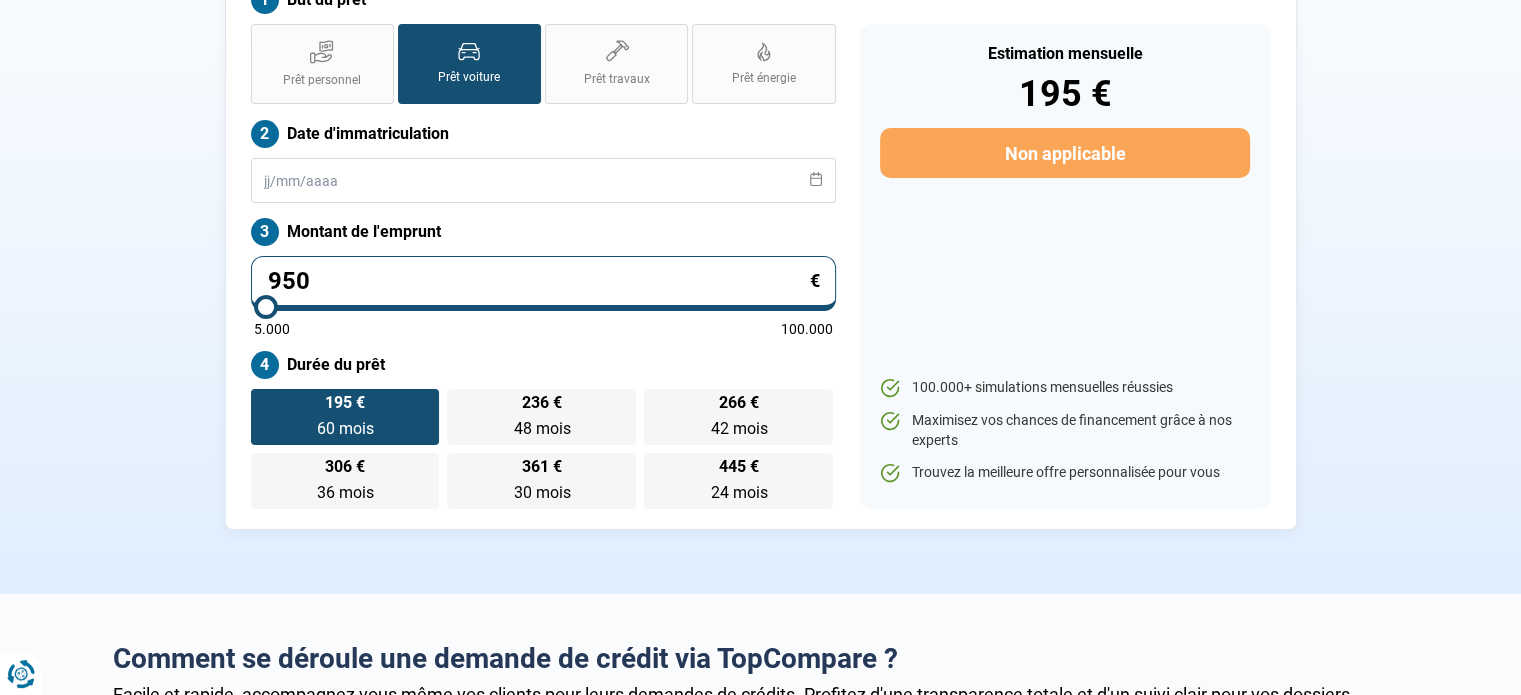 type on "9500" 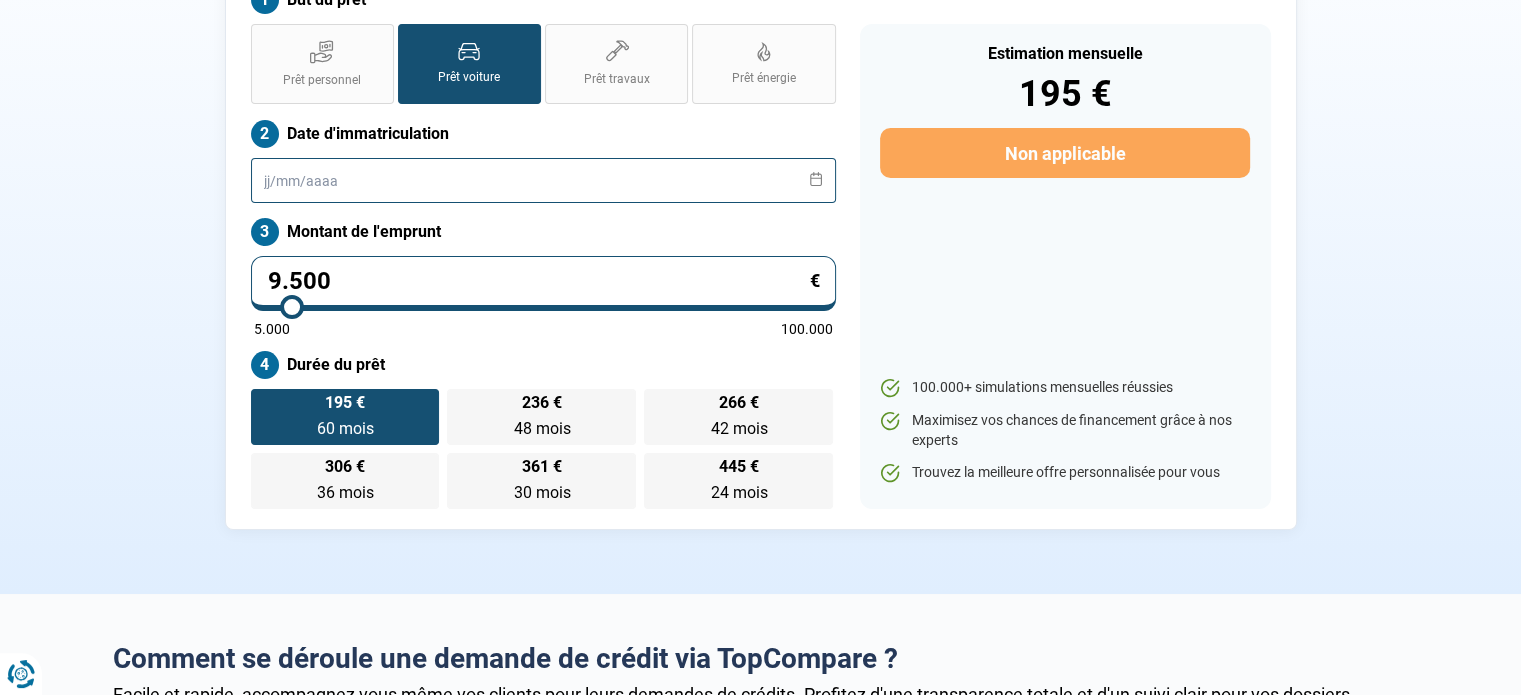 type on "9.500" 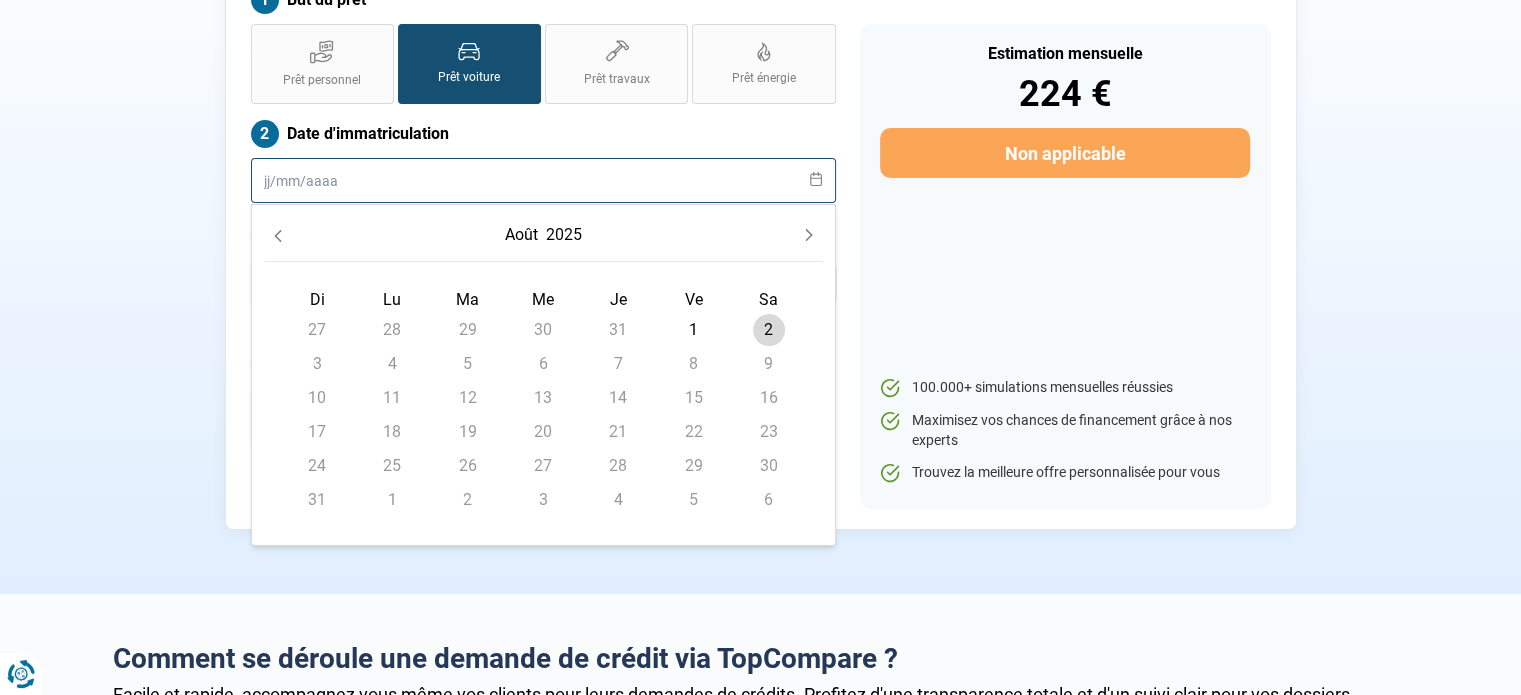 click at bounding box center (543, 180) 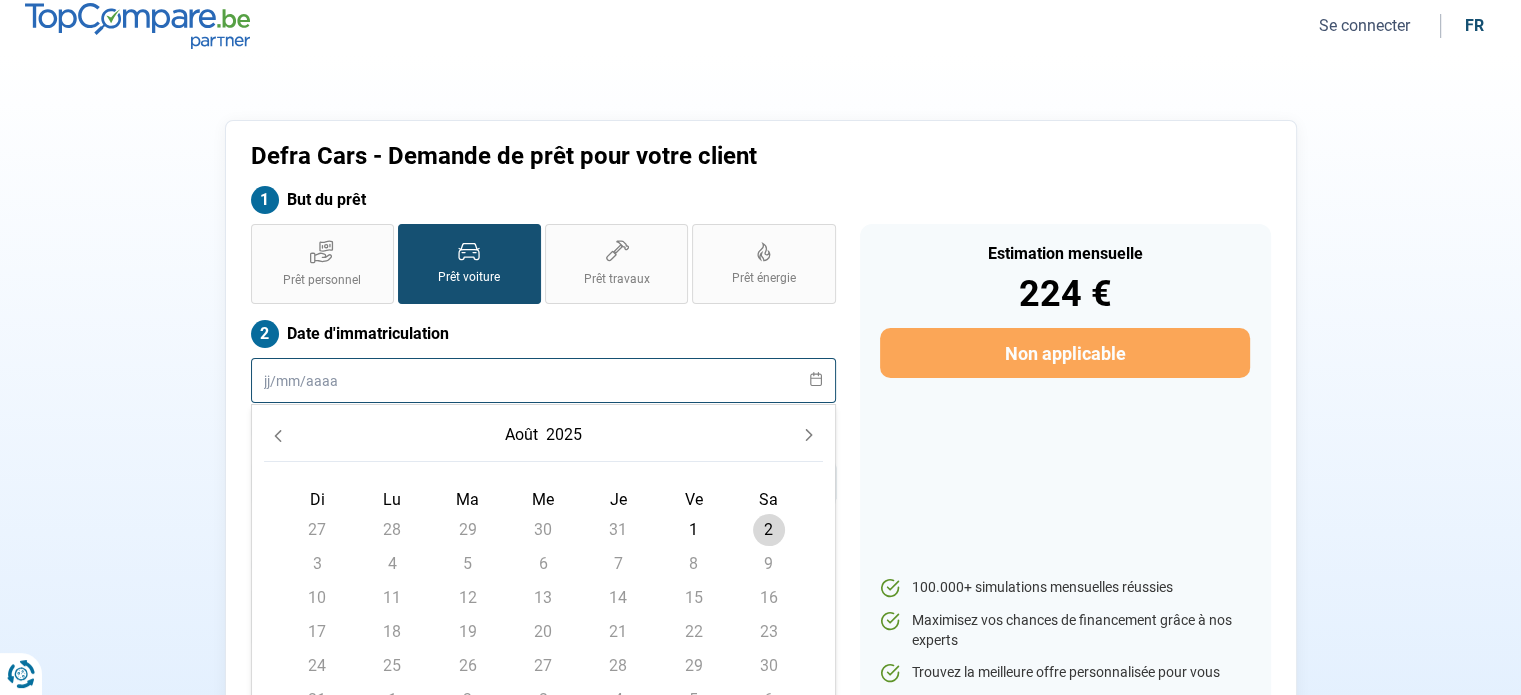 scroll, scrollTop: 104, scrollLeft: 0, axis: vertical 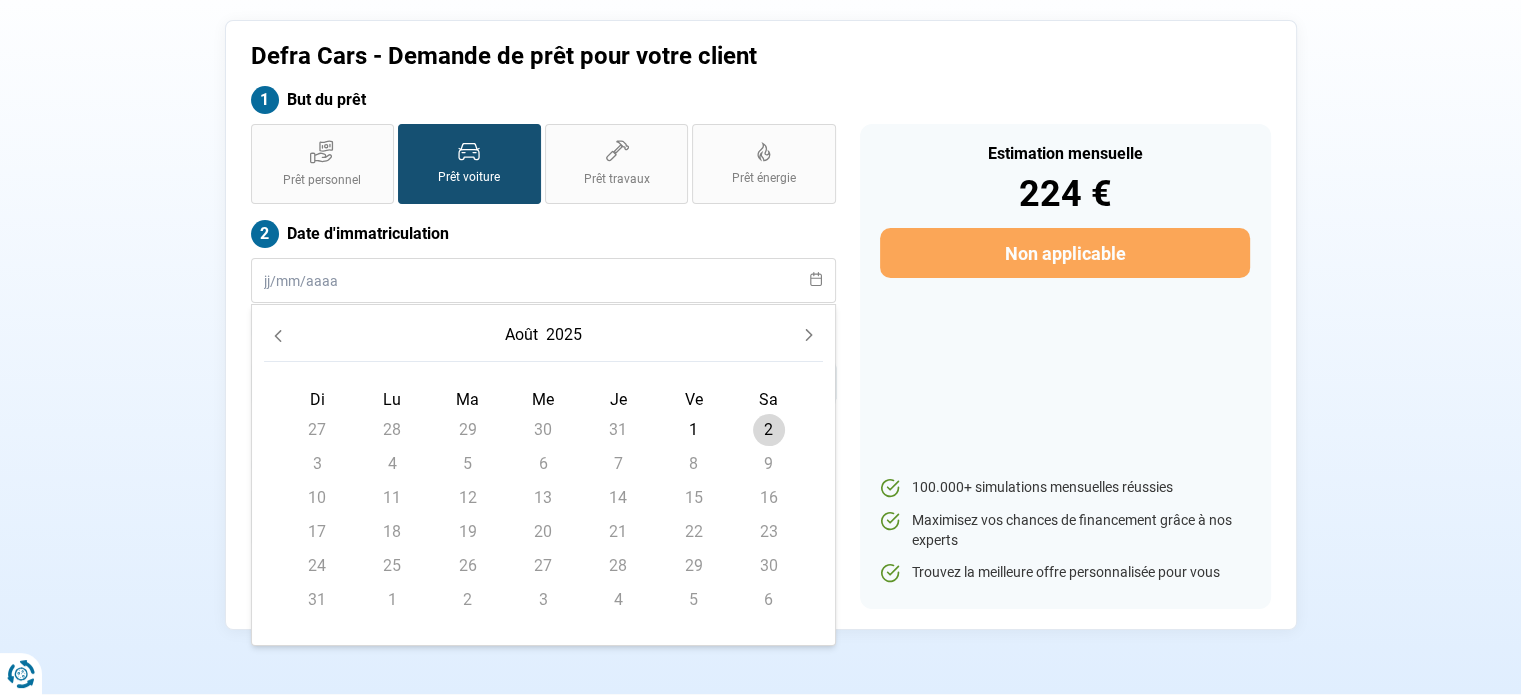 click on "2" at bounding box center (769, 430) 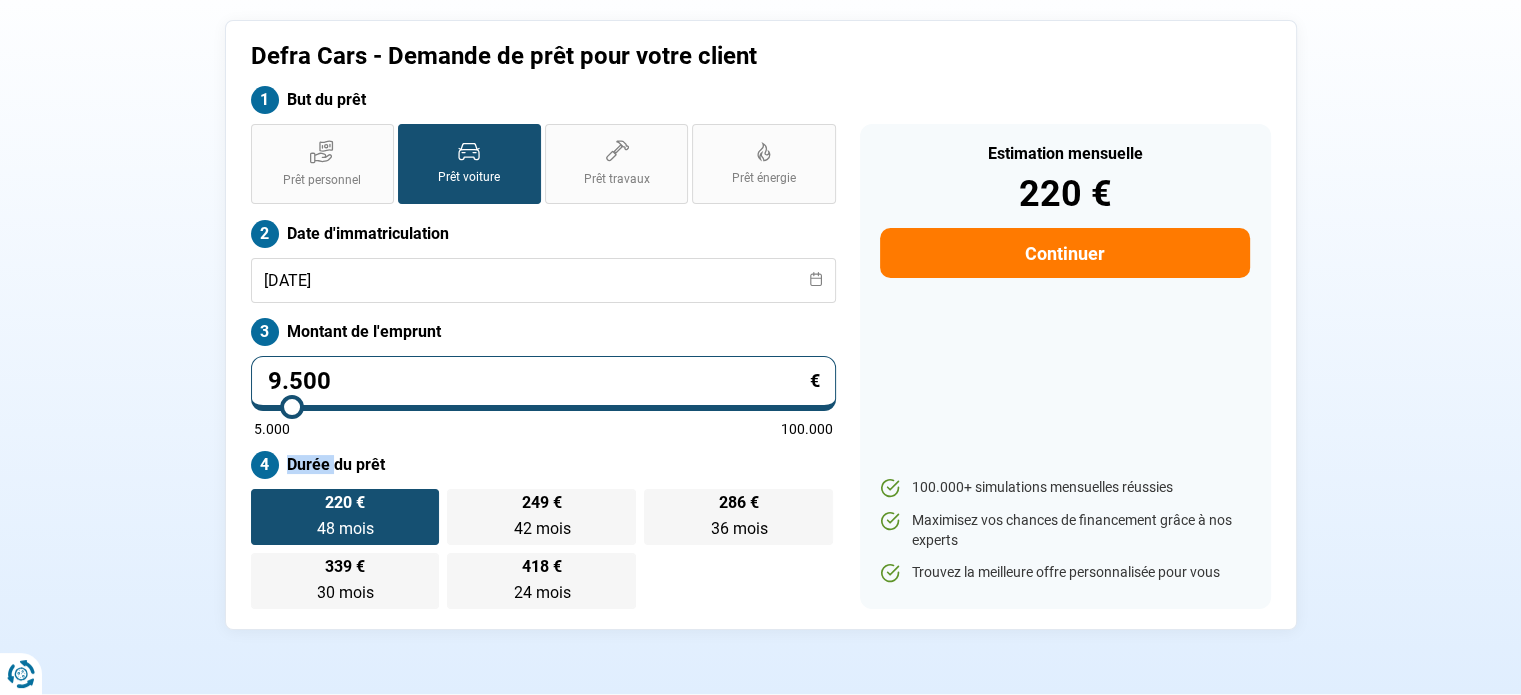 drag, startPoint x: 384, startPoint y: 461, endPoint x: 329, endPoint y: 469, distance: 55.578773 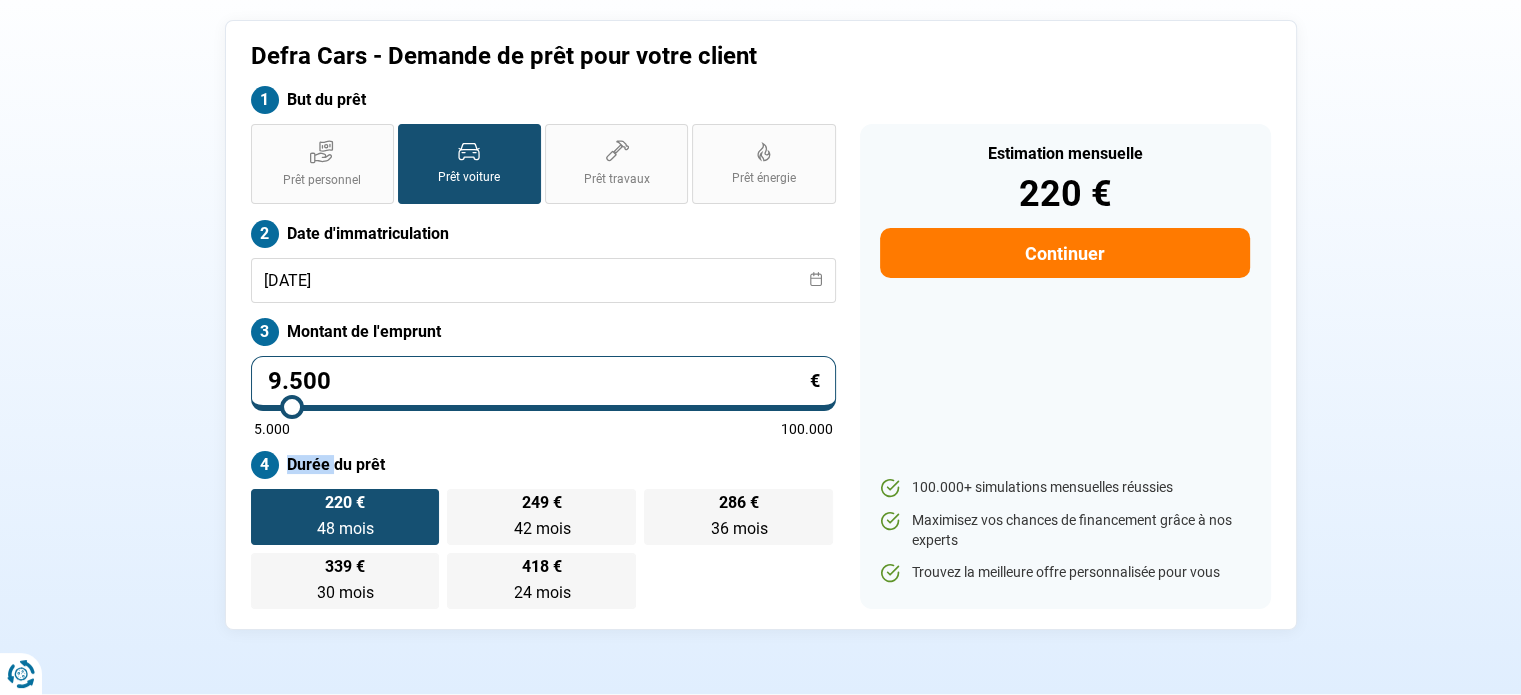 click on "Durée du prêt" at bounding box center (543, 465) 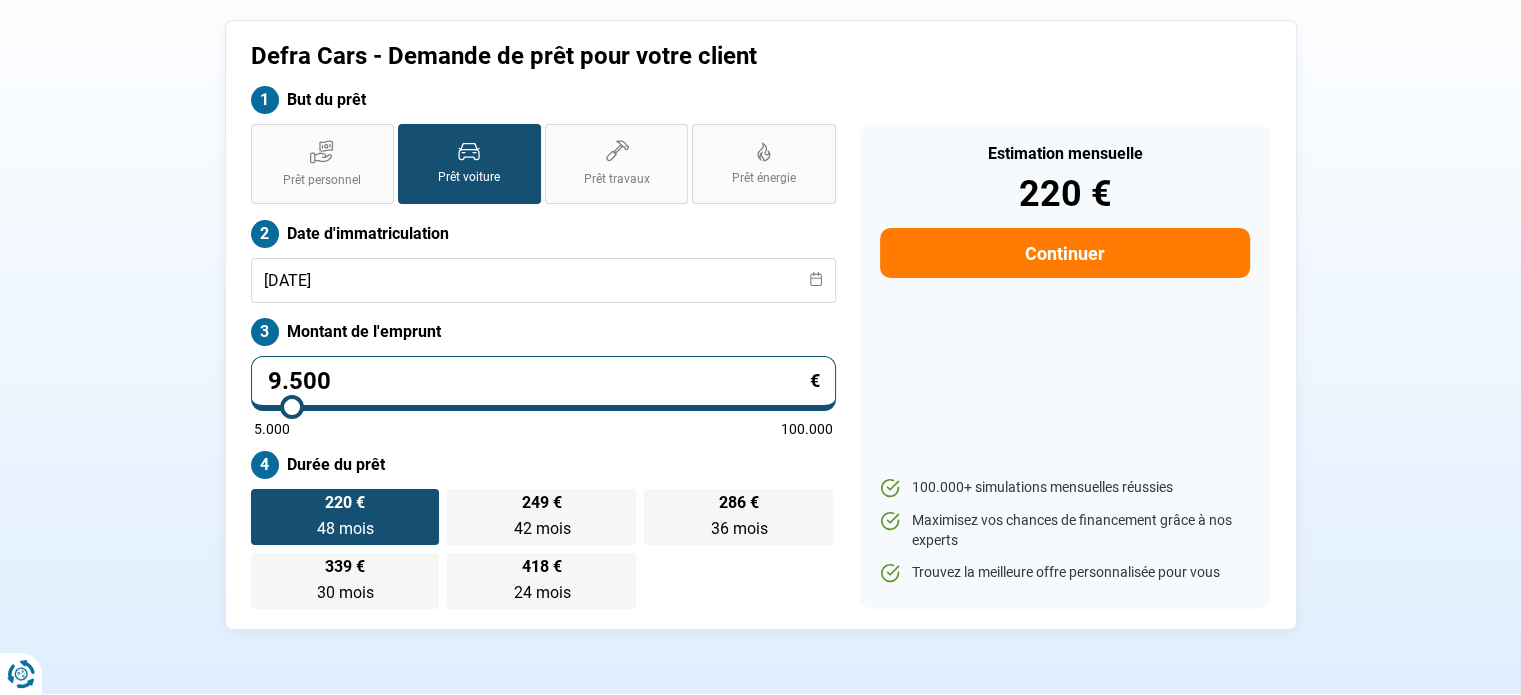 click on "Durée du prêt" at bounding box center (543, 465) 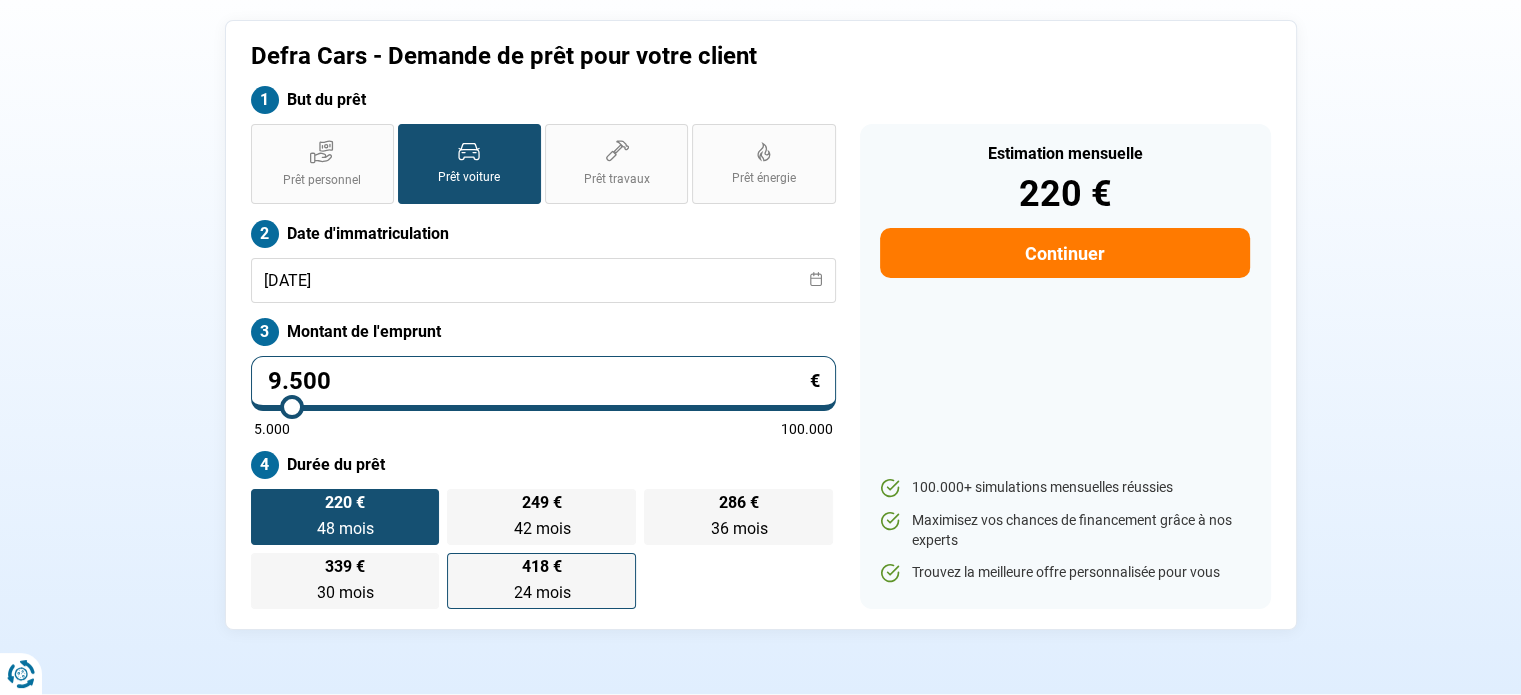 click on "24 mois" at bounding box center [541, 592] 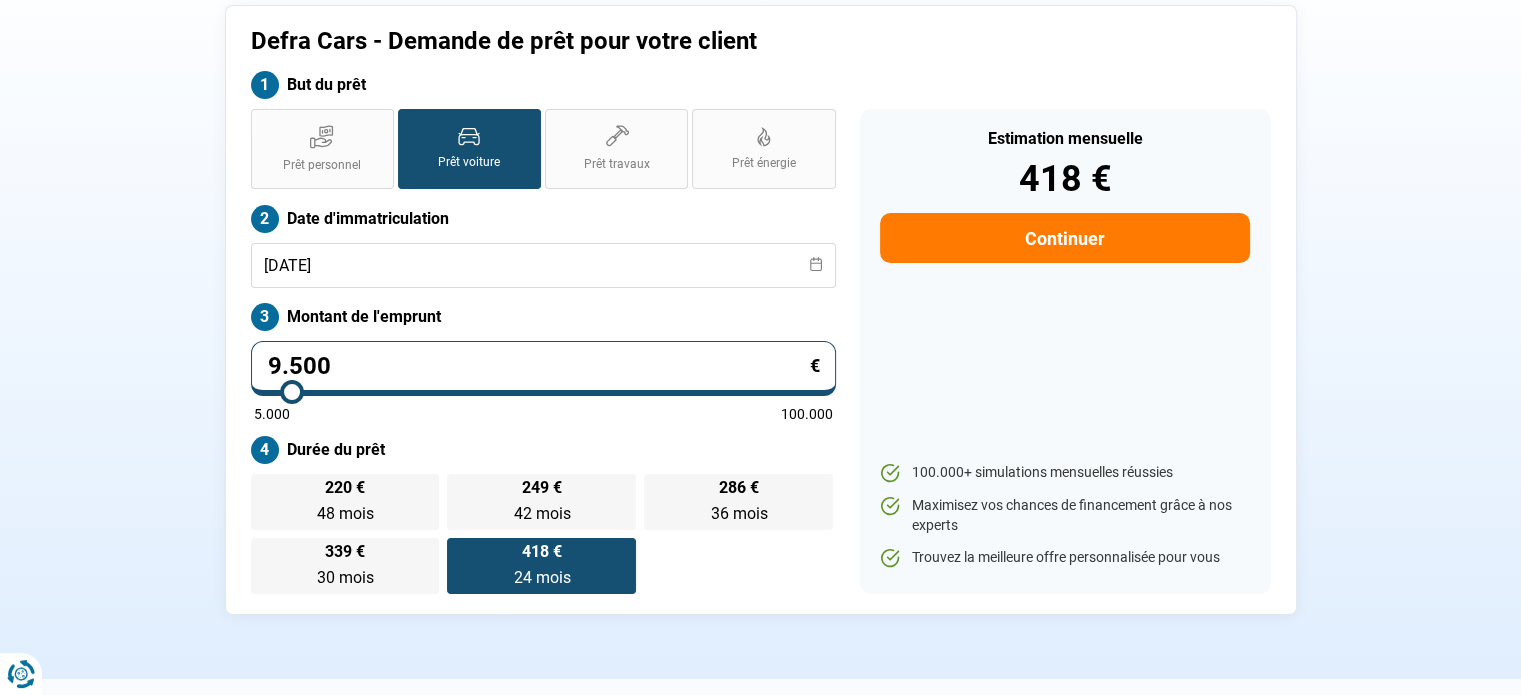 scroll, scrollTop: 304, scrollLeft: 0, axis: vertical 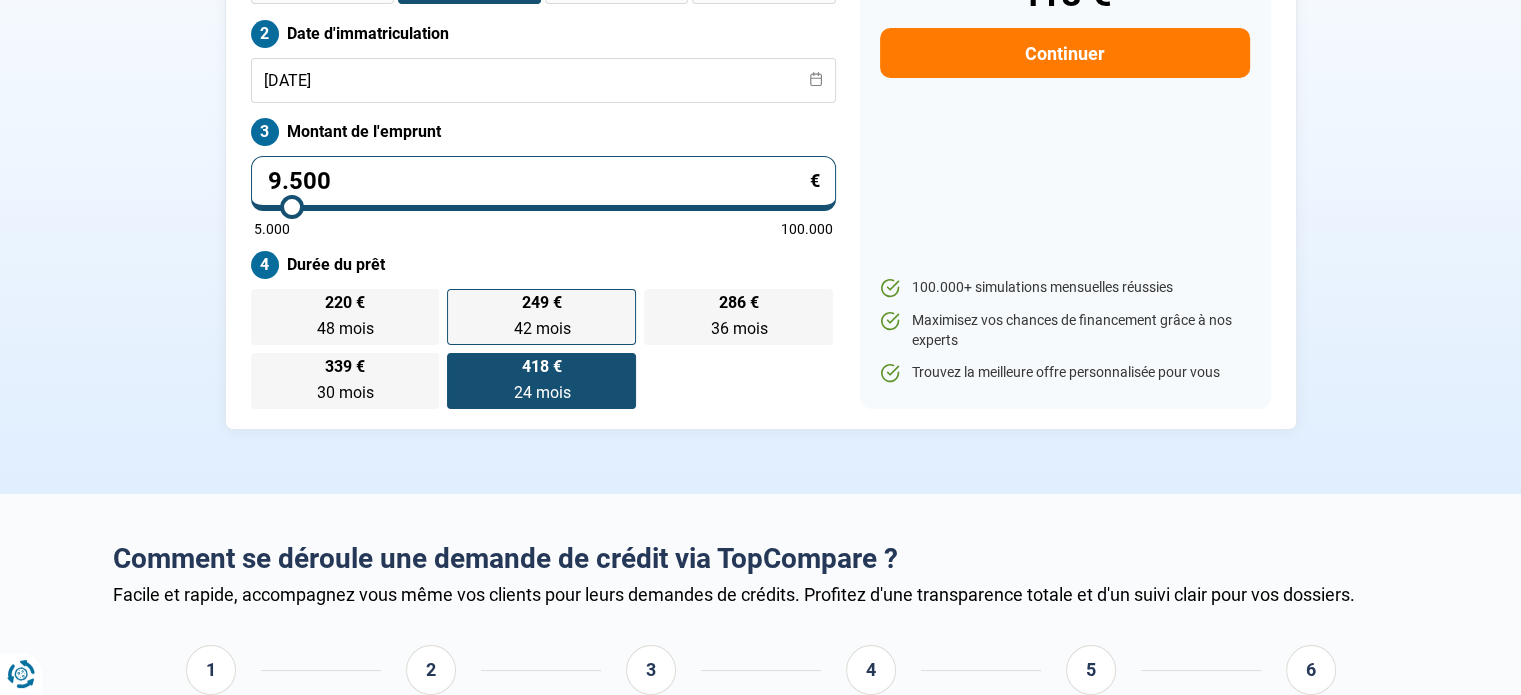 click on "249 €" at bounding box center [542, 303] 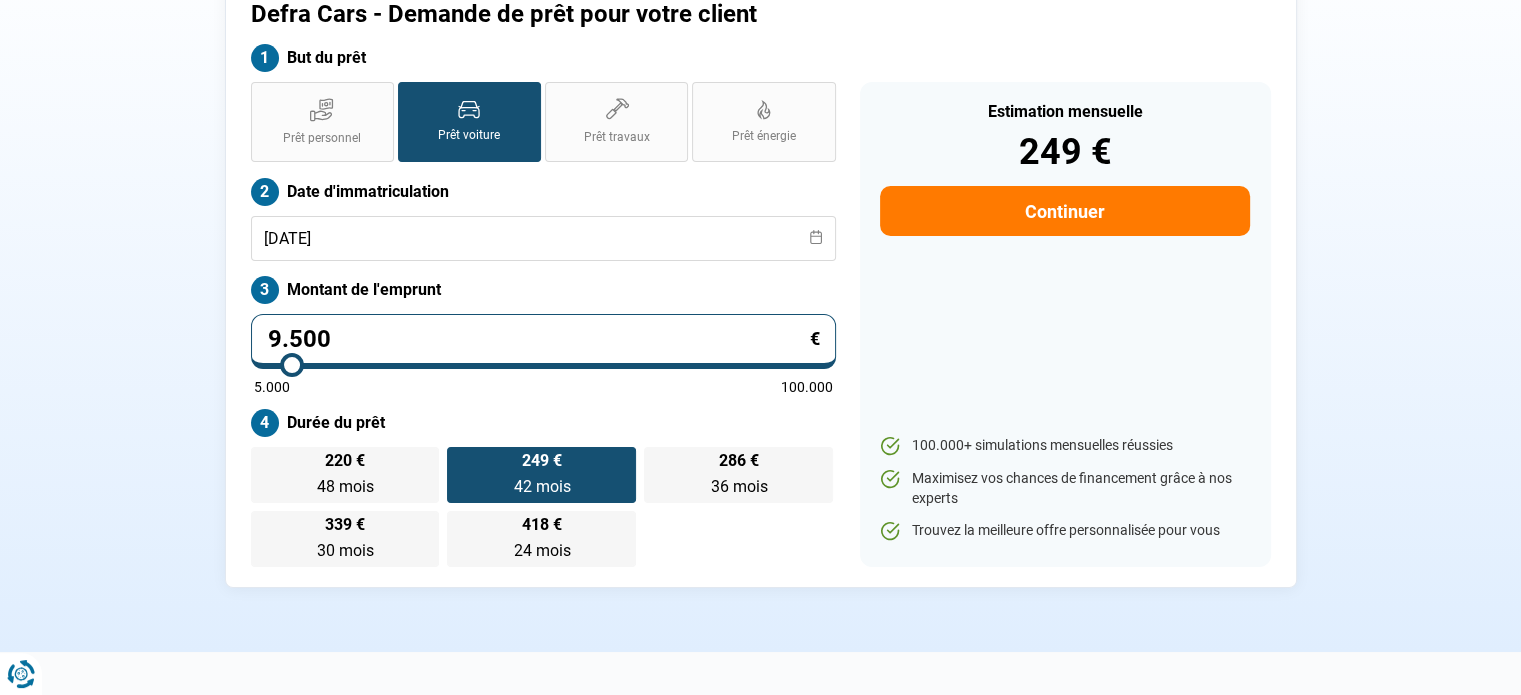 scroll, scrollTop: 204, scrollLeft: 0, axis: vertical 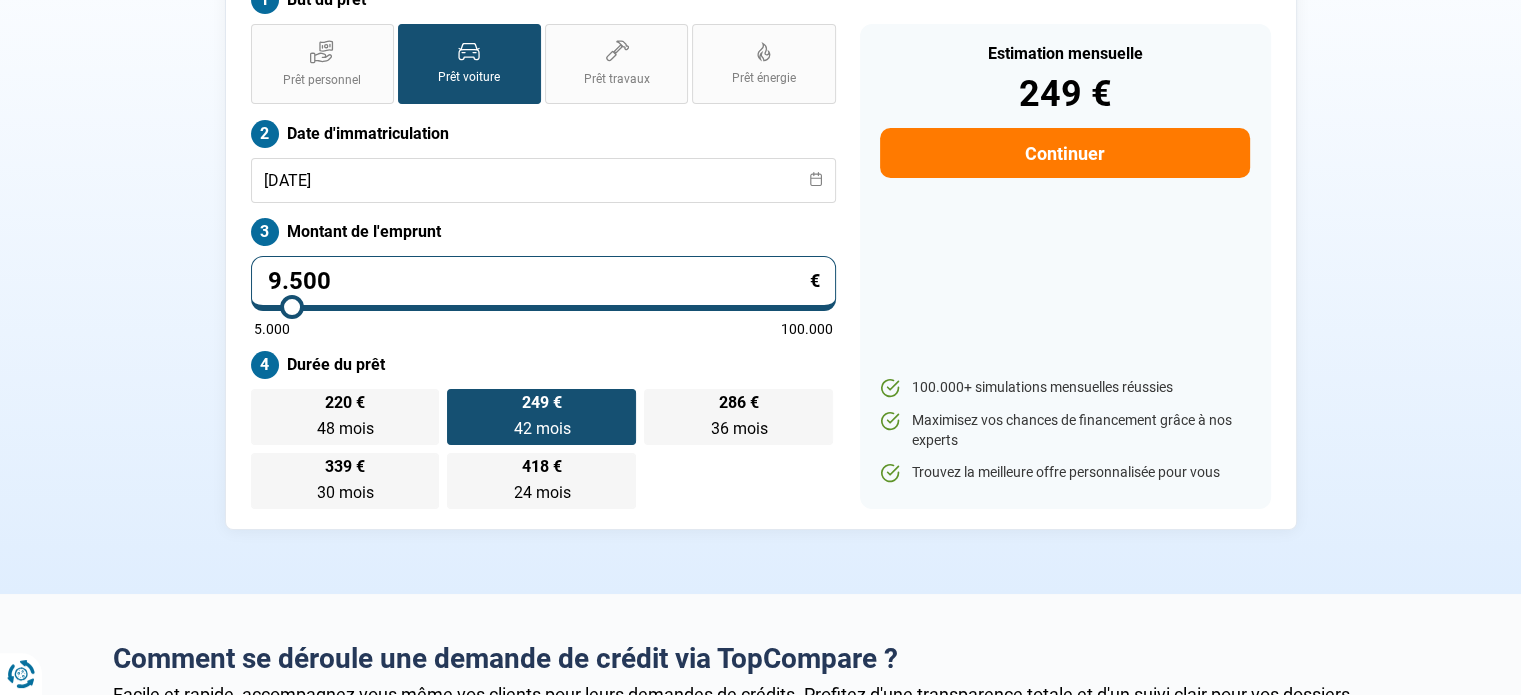 click on "Defra Cars - Demande de prêt pour votre client But du prêt Prêt personnel Prêt voiture Prêt travaux Prêt énergie Prêt voiture Date d'immatriculation [DATE] Montant de l'emprunt 9.500 € 5.000 100.000 Durée du prêt 220 € 48 mois 48 mois 249 € 42 mois 42 mois 286 € 36 mois 36 mois 339 € 30 mois 30 mois 418 € 24 mois 24 mois Estimation mensuelle 249 € Continuer 100.000+ simulations mensuelles réussies Maximisez vos chances de financement grâce à nos experts  Trouvez la meilleure offre personnalisée pour vous Trouvez la meilleure offre personnalisée" 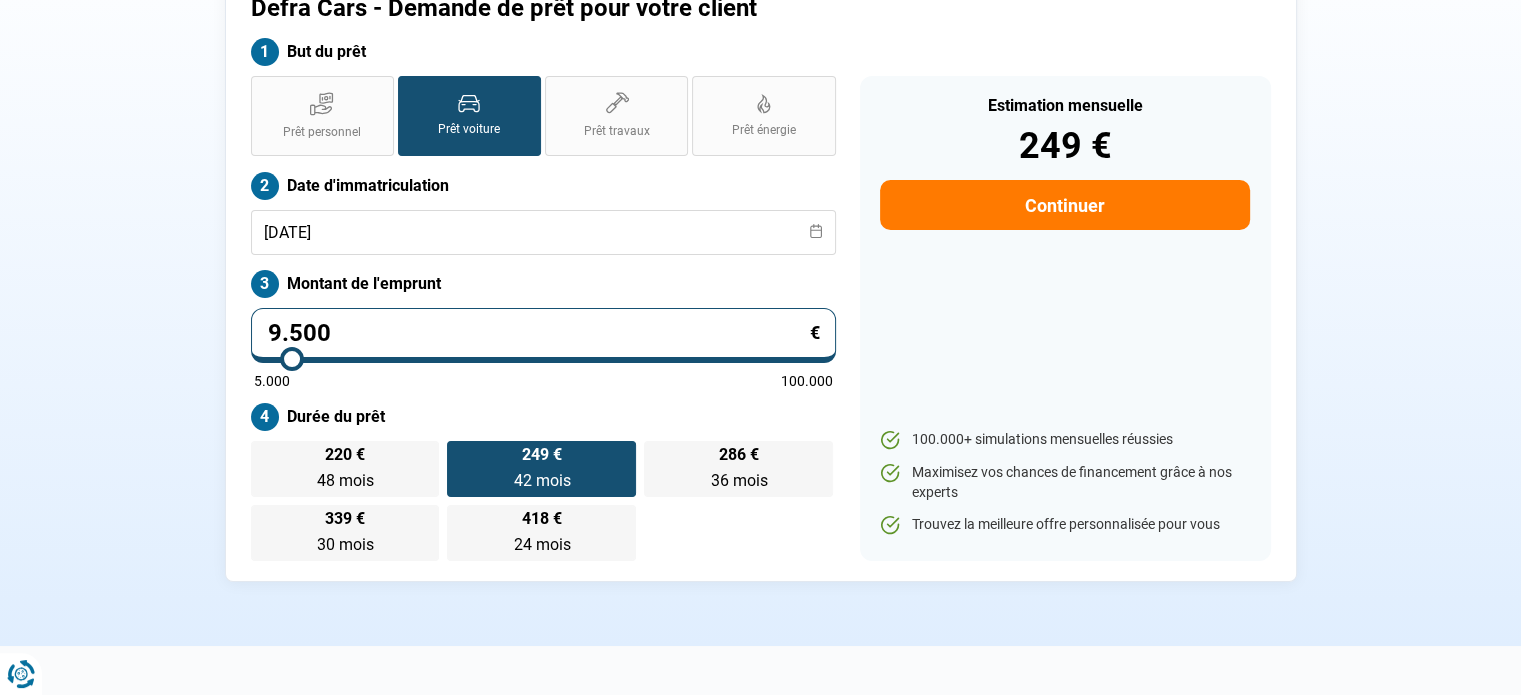 scroll, scrollTop: 100, scrollLeft: 0, axis: vertical 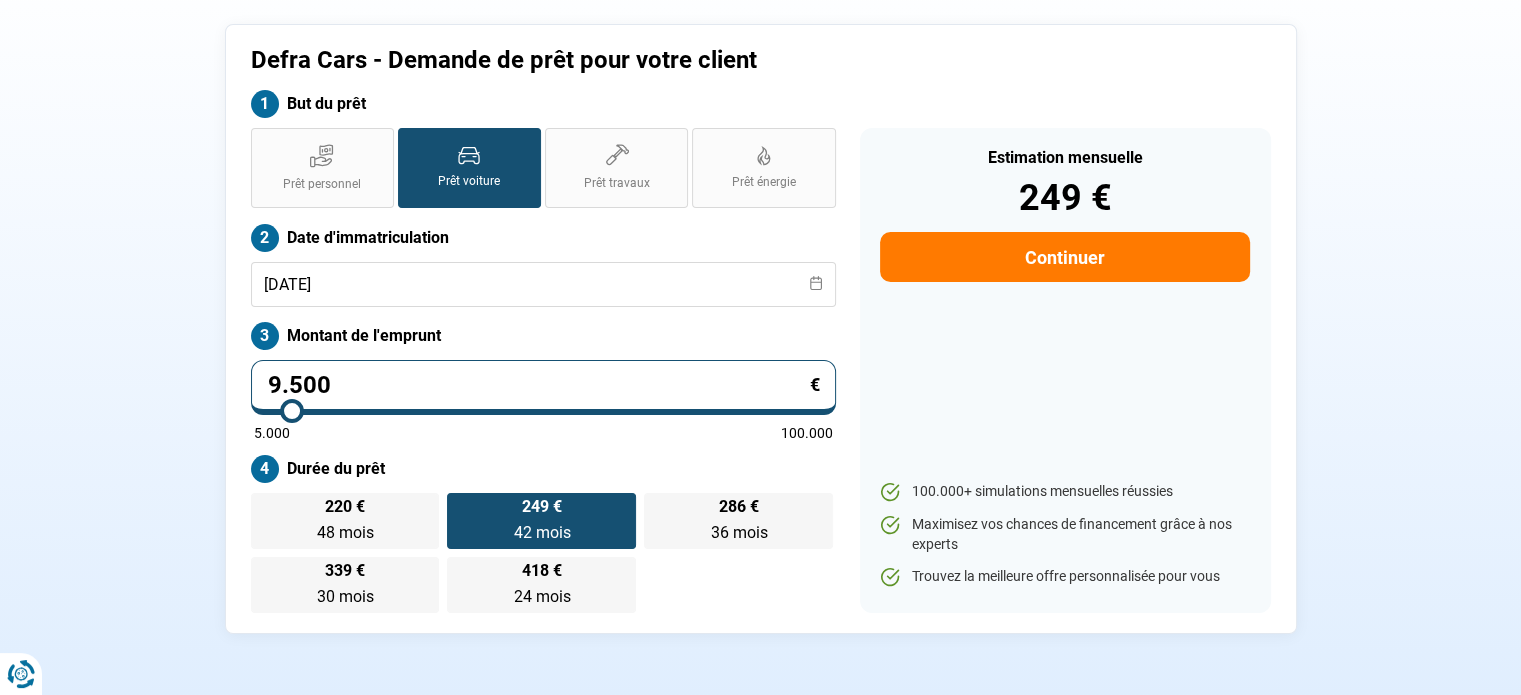 click on "Durée du prêt" at bounding box center (543, 469) 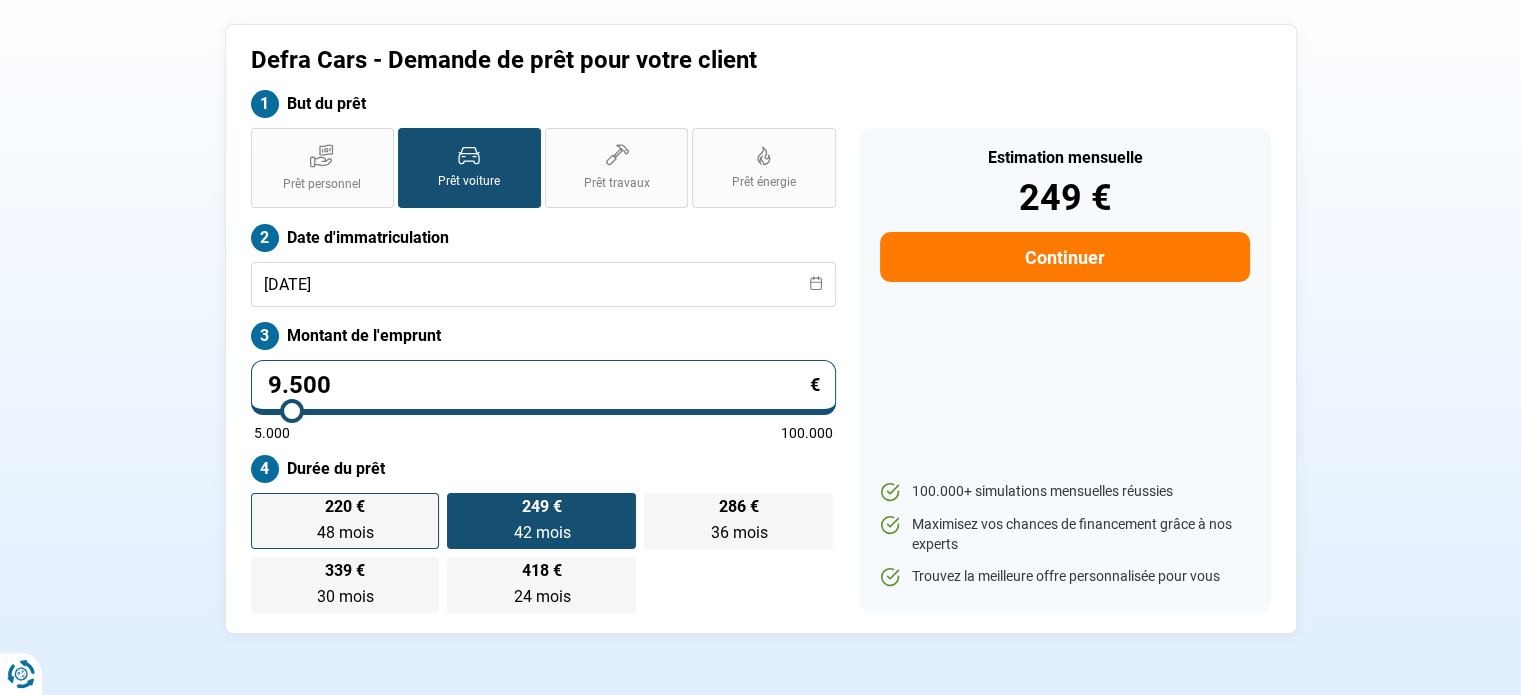 click on "220 € 48 mois 48 mois" at bounding box center (345, 521) 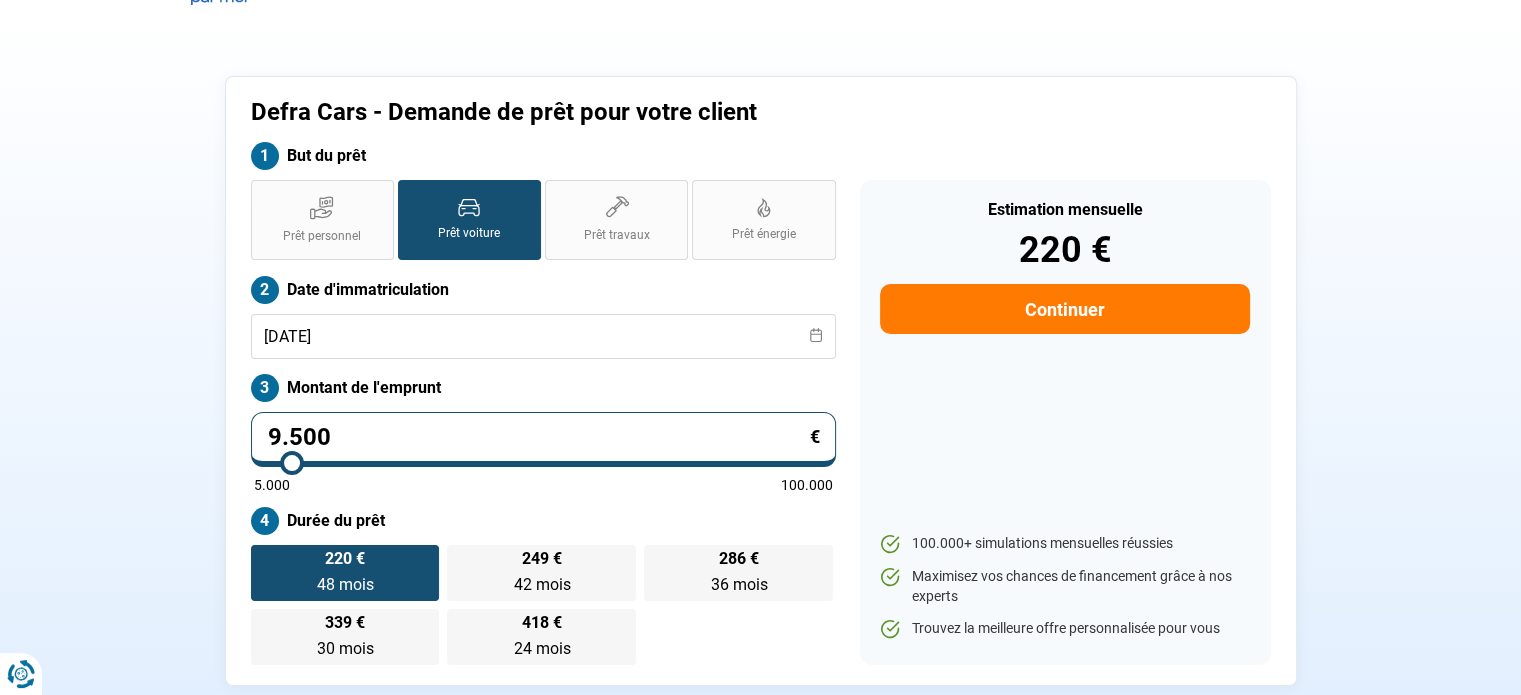 scroll, scrollTop: 100, scrollLeft: 0, axis: vertical 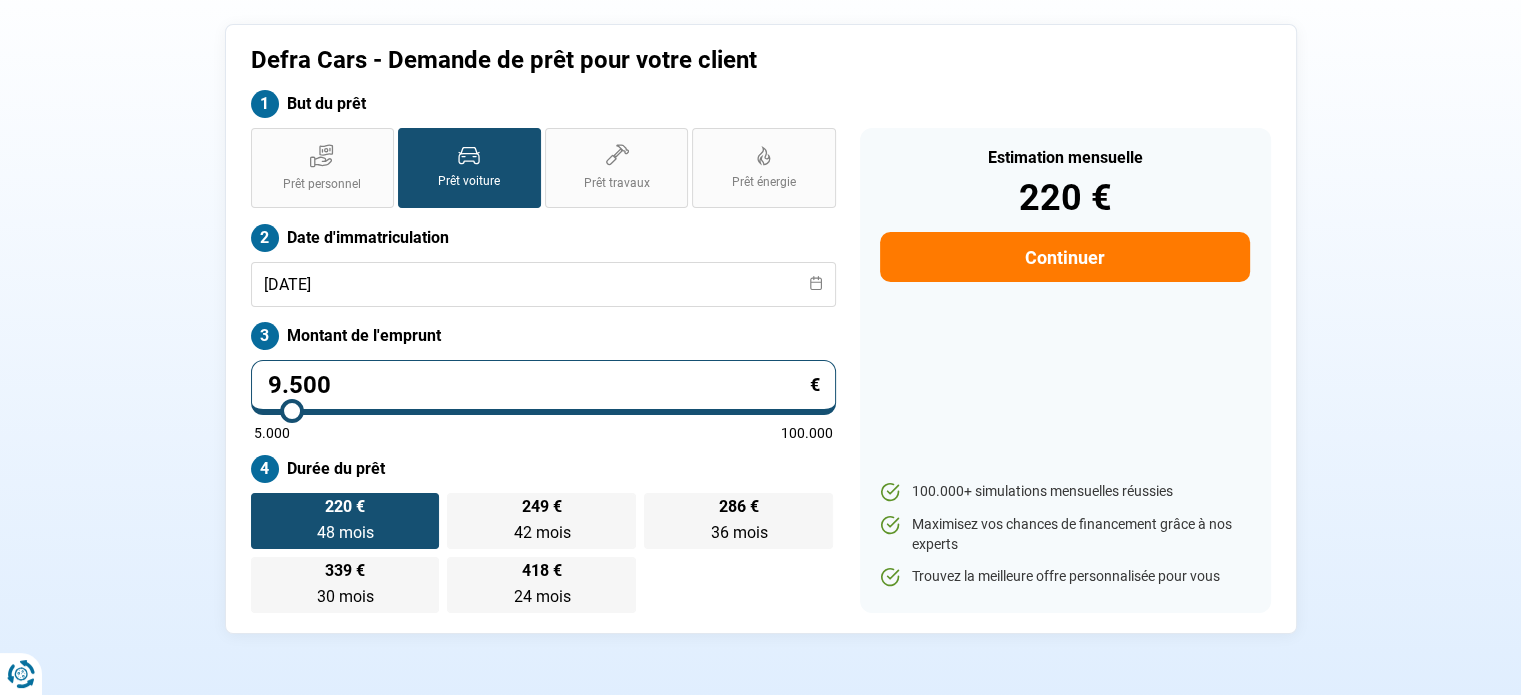 drag, startPoint x: 326, startPoint y: 384, endPoint x: 259, endPoint y: 395, distance: 67.89698 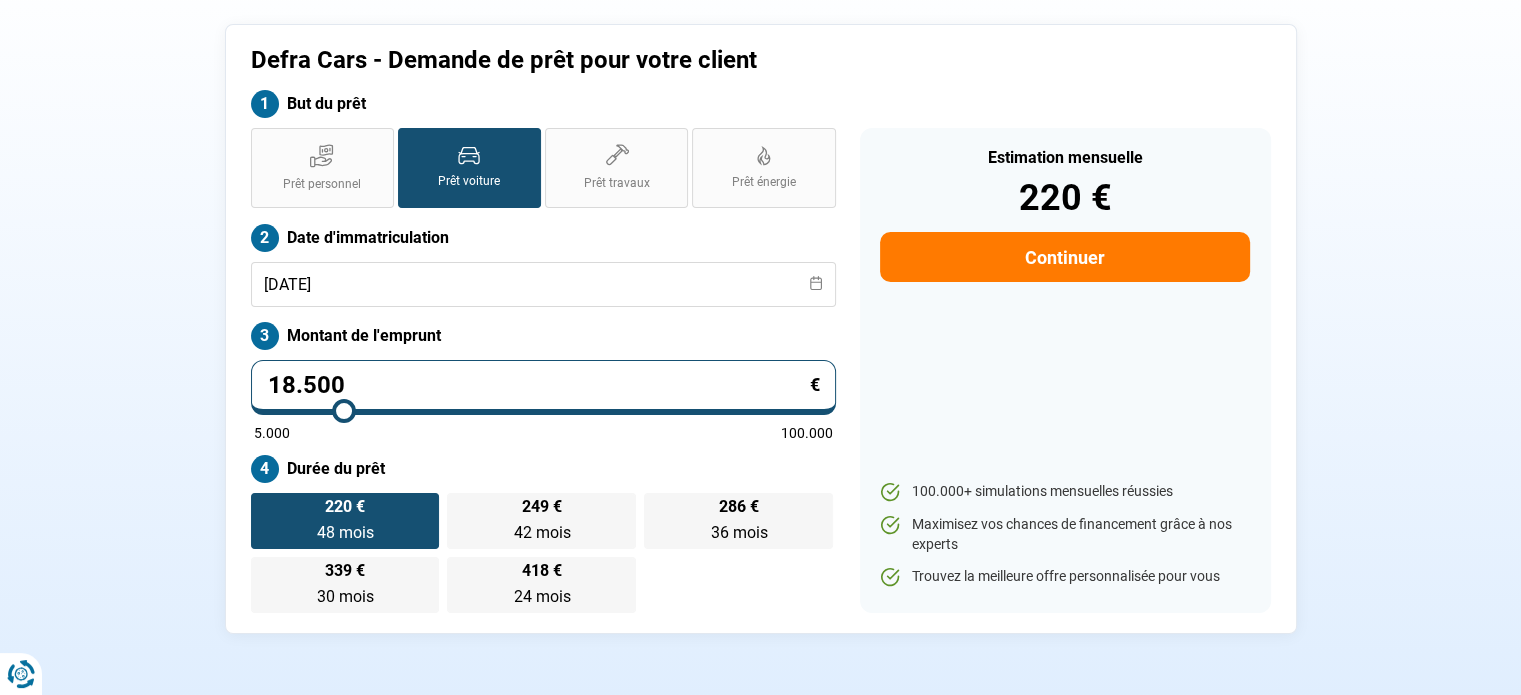 radio on "false" 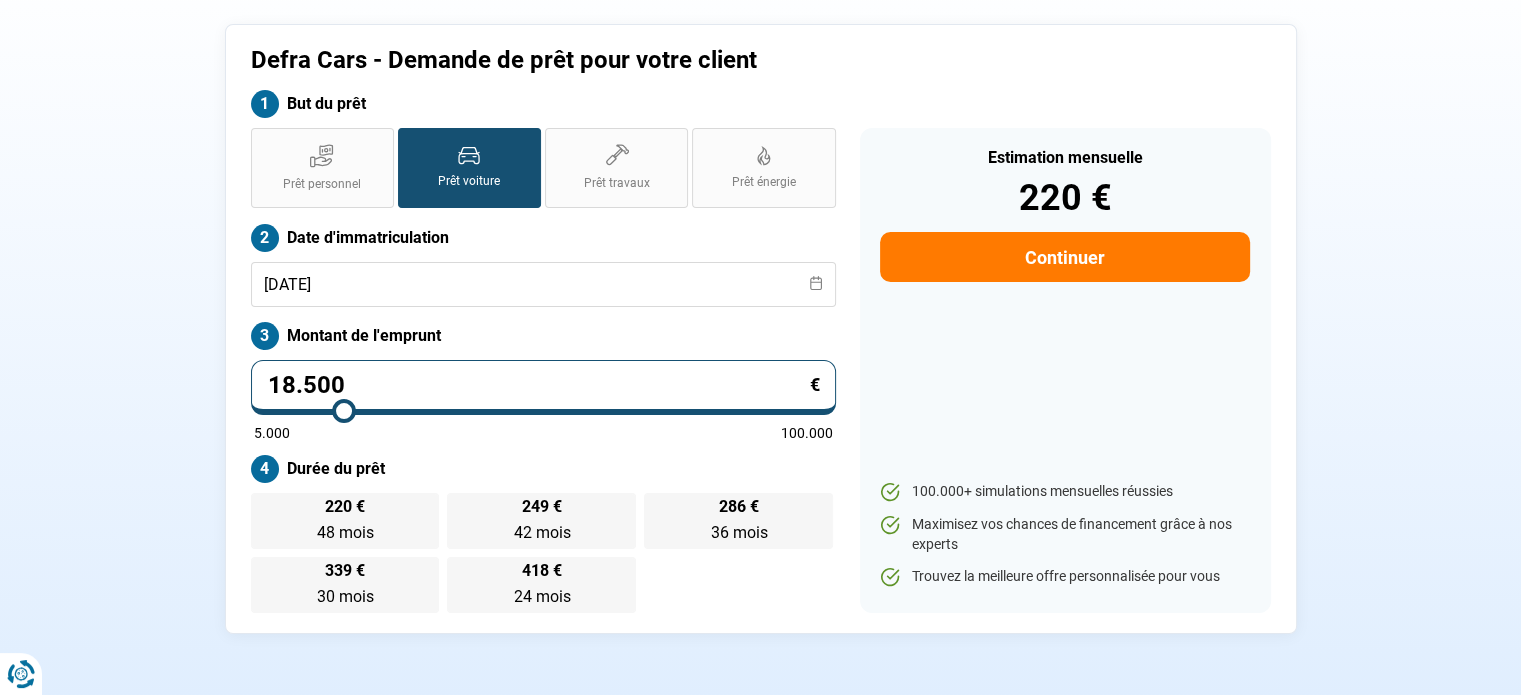 type on "18500" 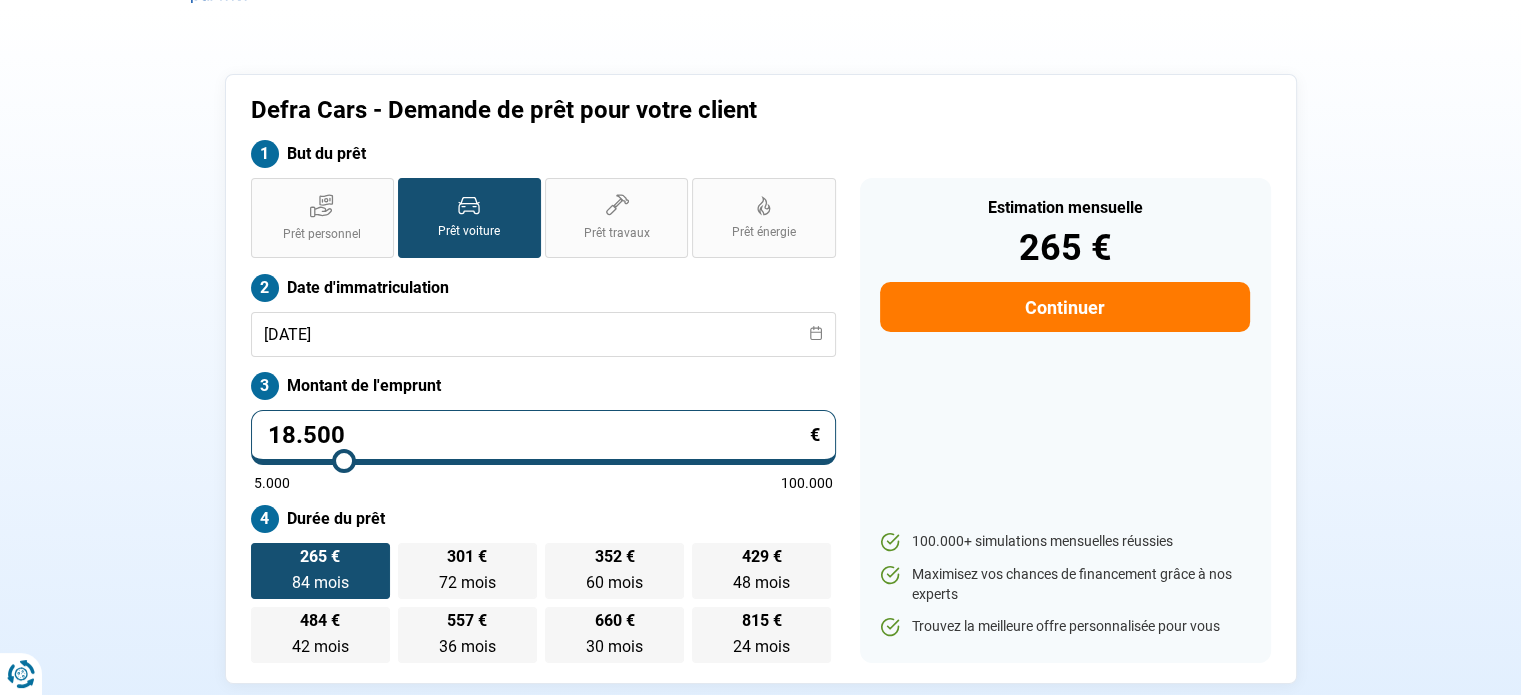 scroll, scrollTop: 4, scrollLeft: 0, axis: vertical 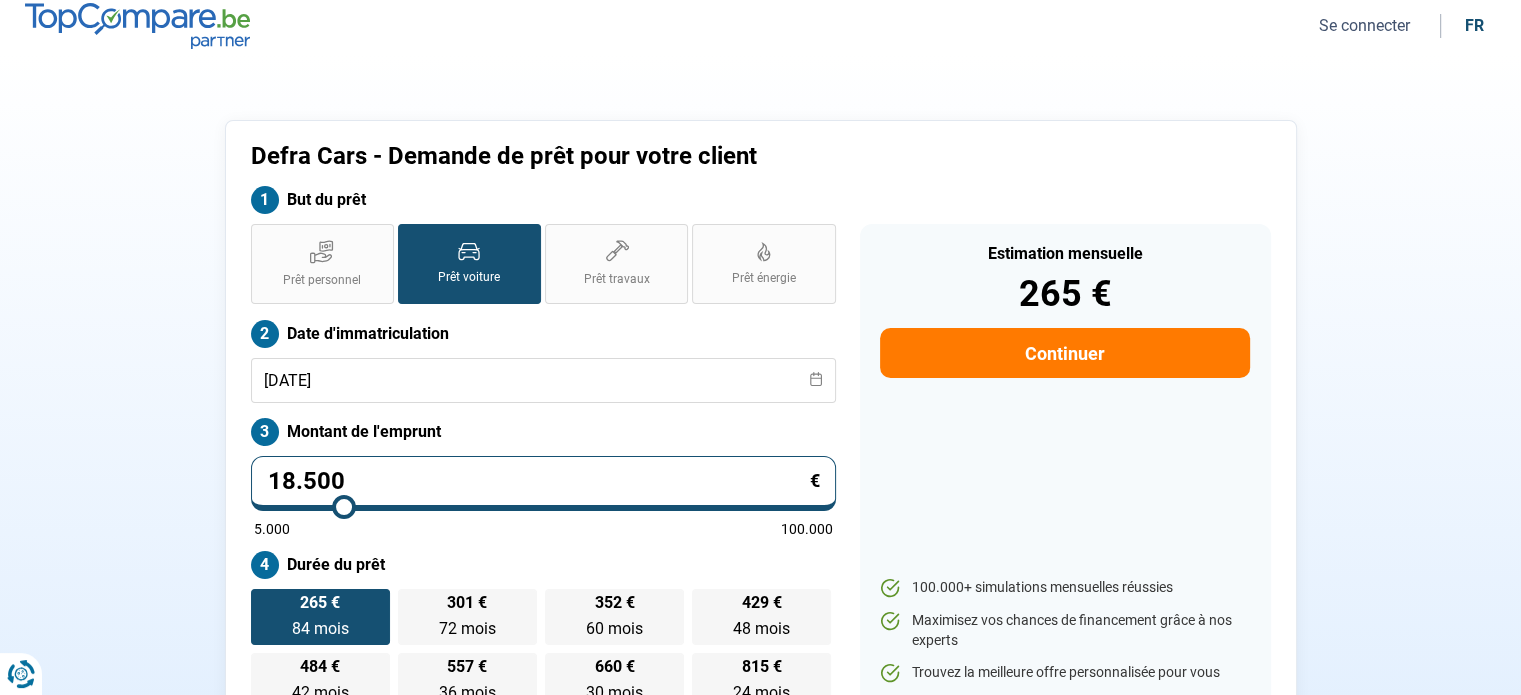 drag, startPoint x: 368, startPoint y: 479, endPoint x: 142, endPoint y: 507, distance: 227.7279 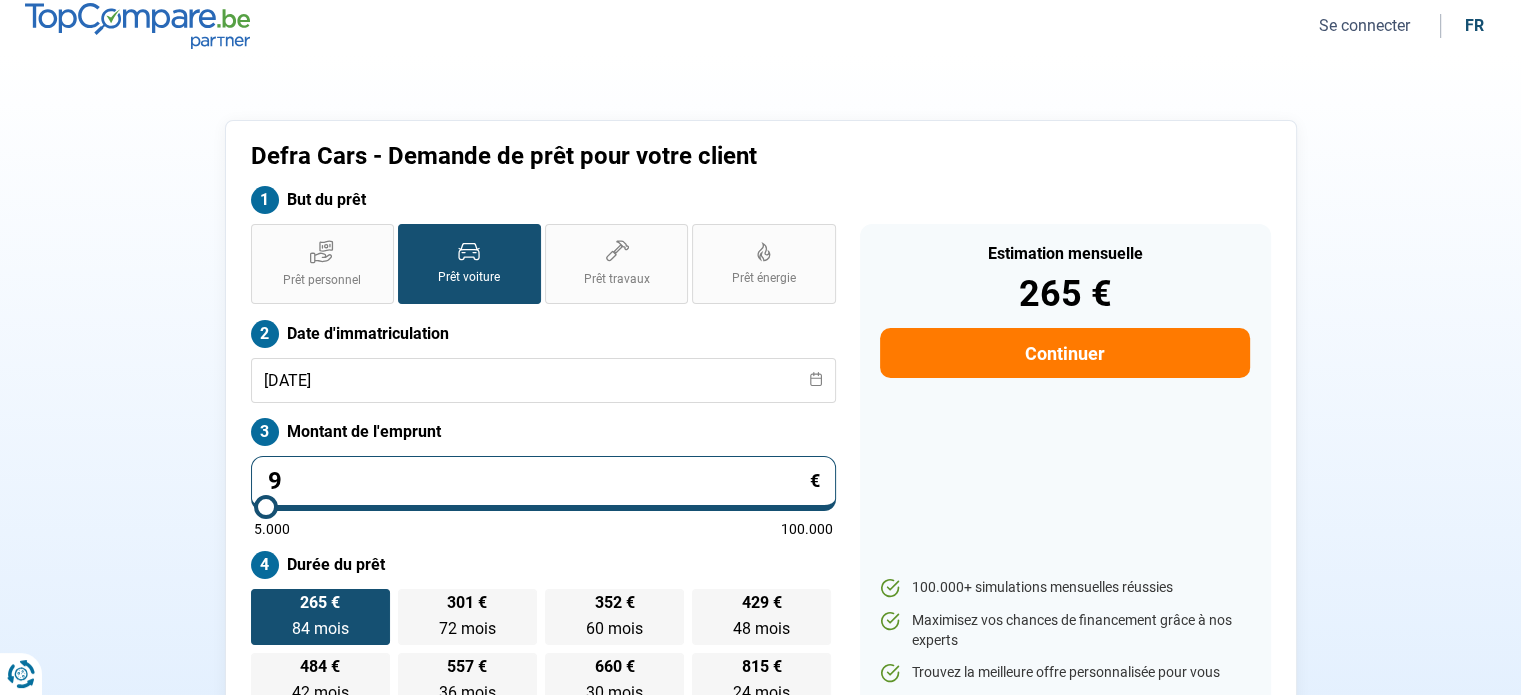 type on "95" 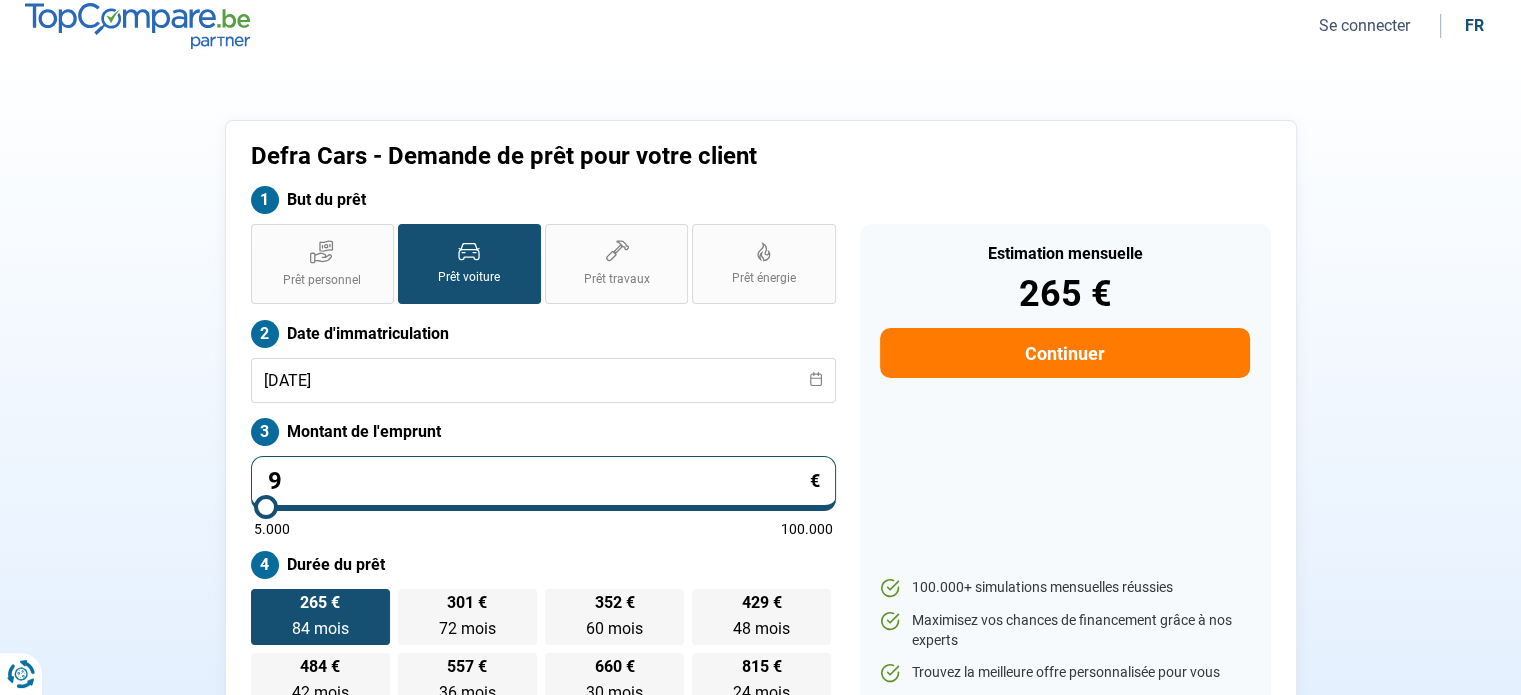 type on "5000" 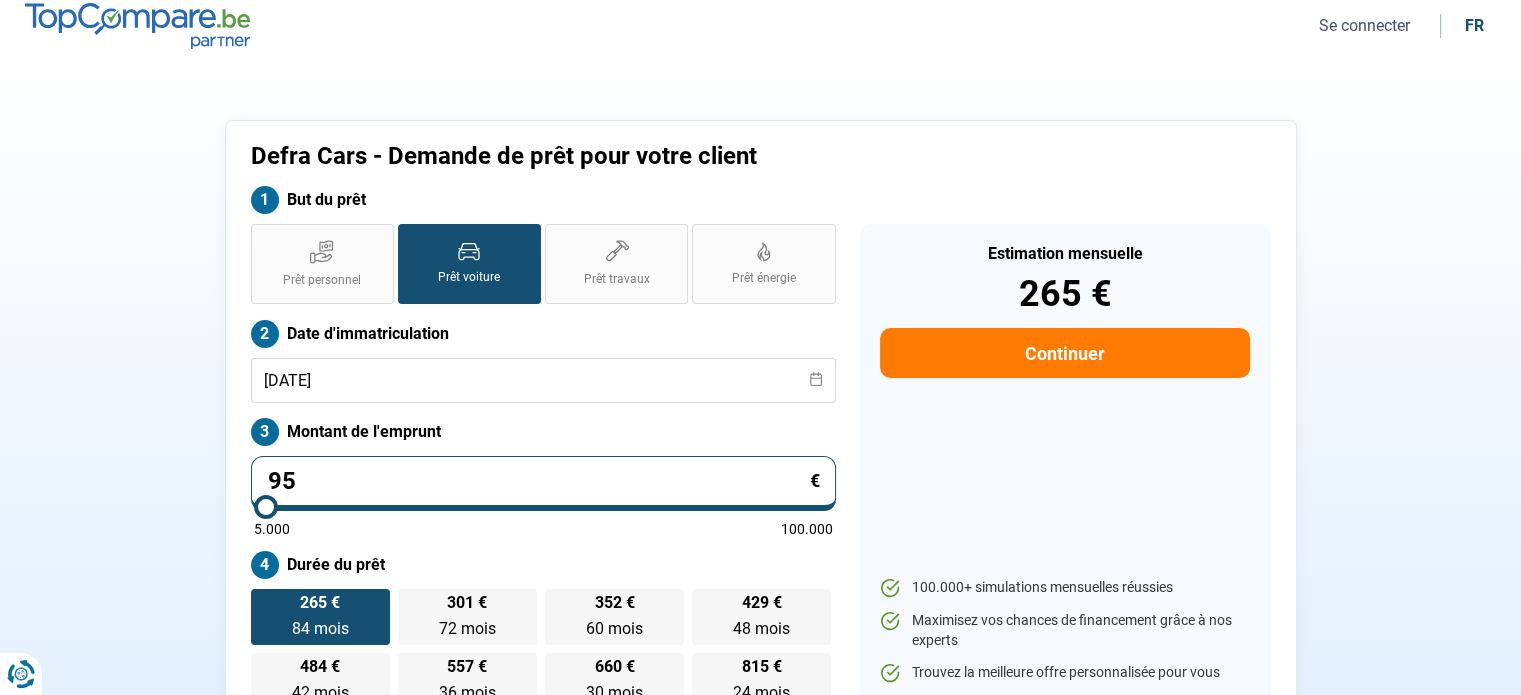 type on "950" 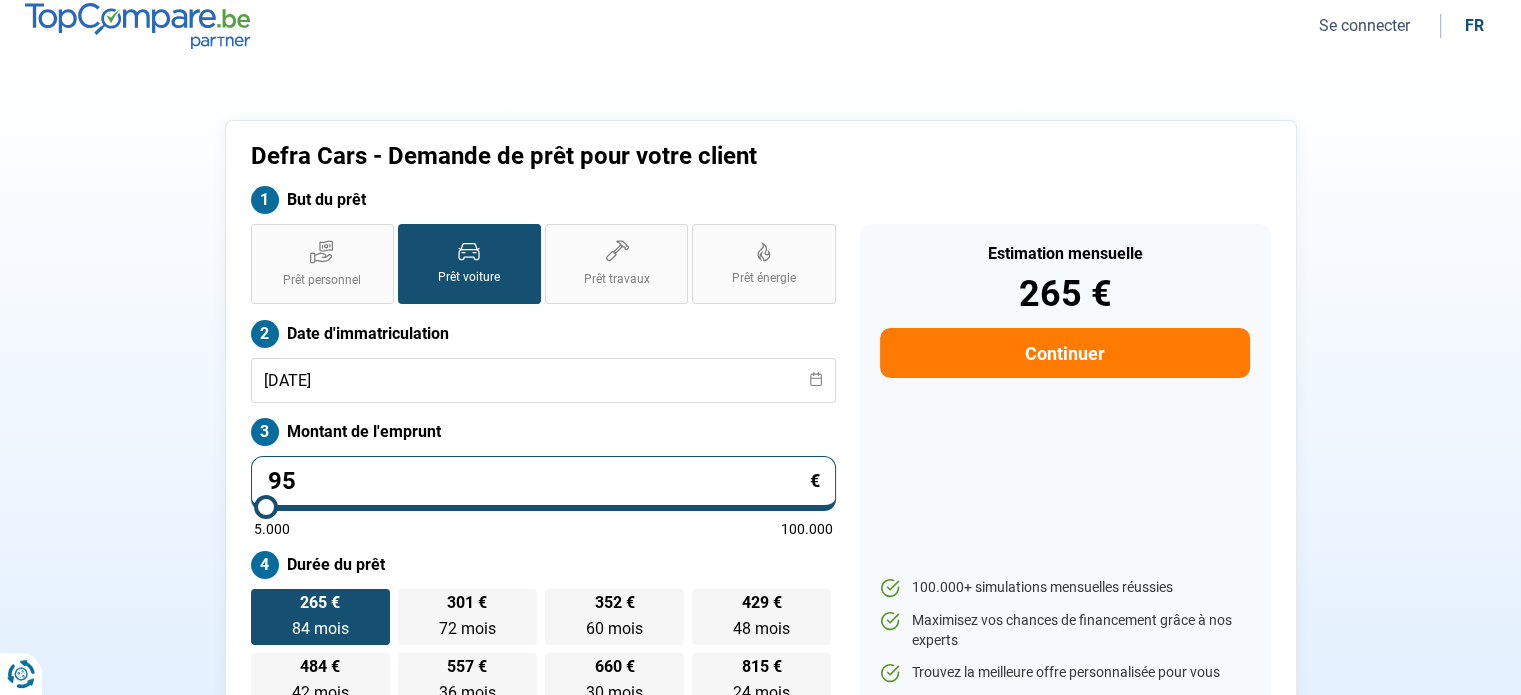 type on "5000" 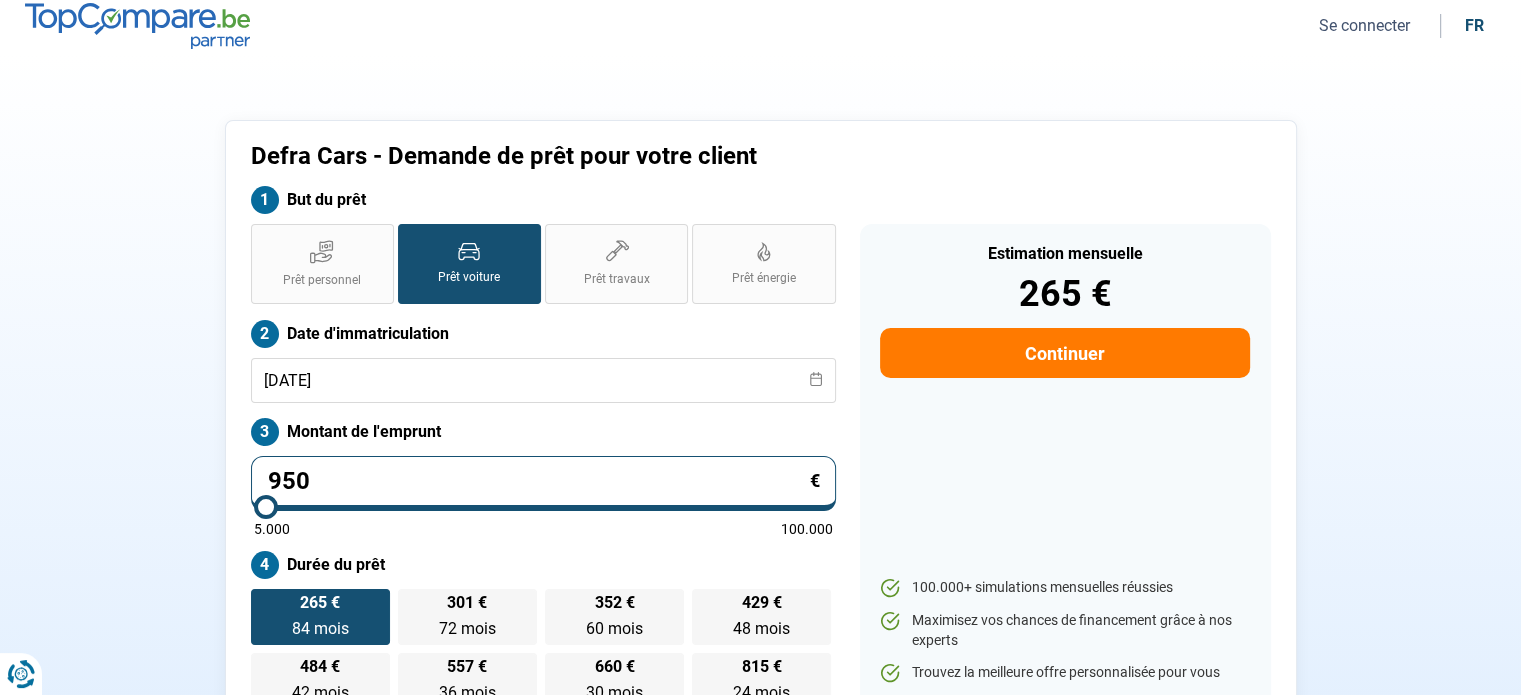 type on "9.500" 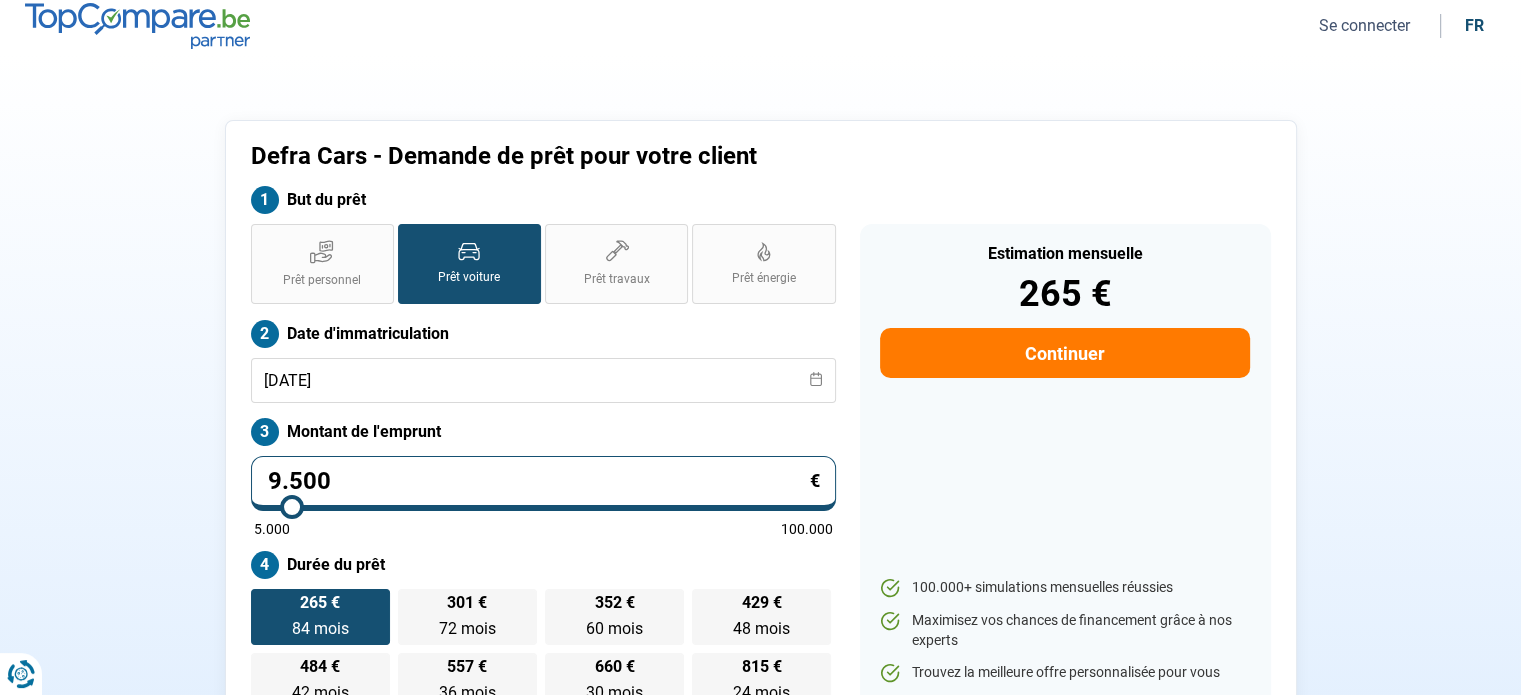 type on "9.500" 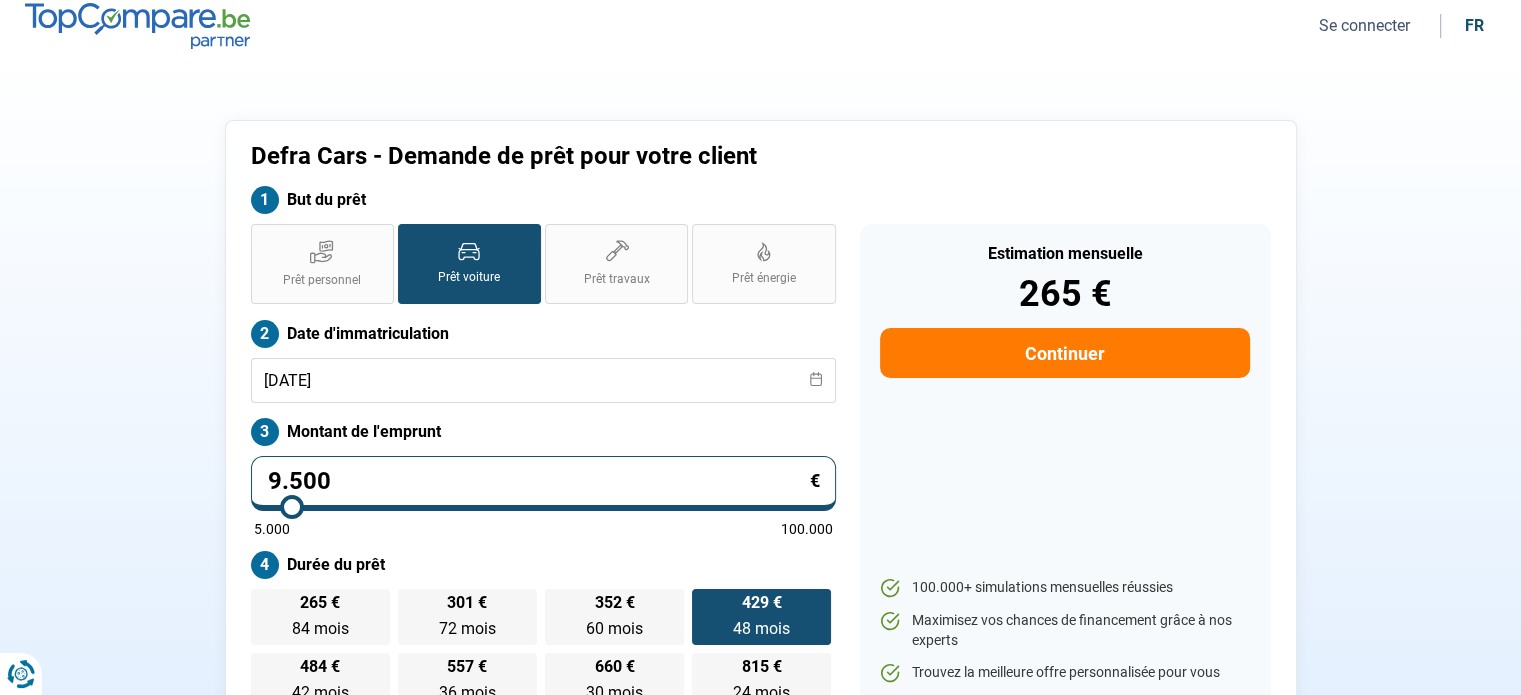 click on "5.000 100.000" at bounding box center [543, 529] 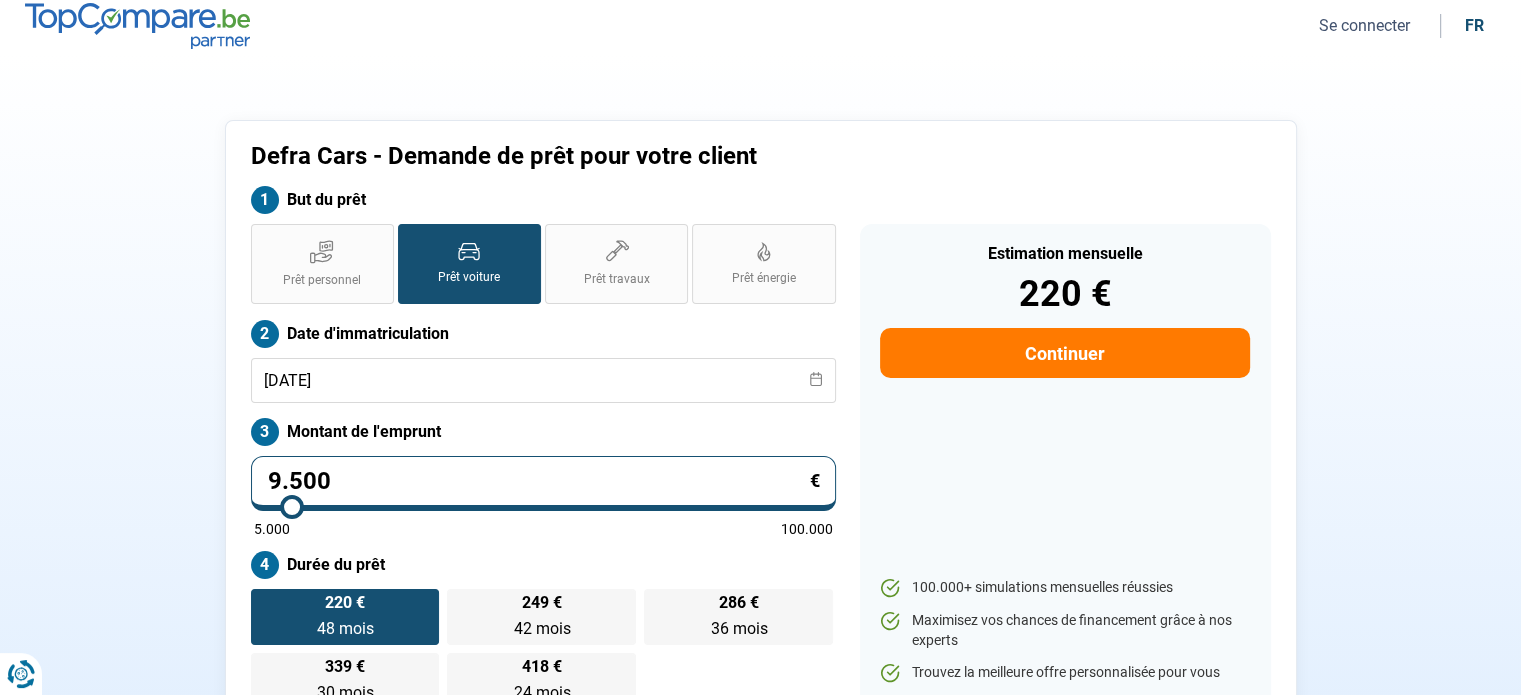 scroll, scrollTop: 104, scrollLeft: 0, axis: vertical 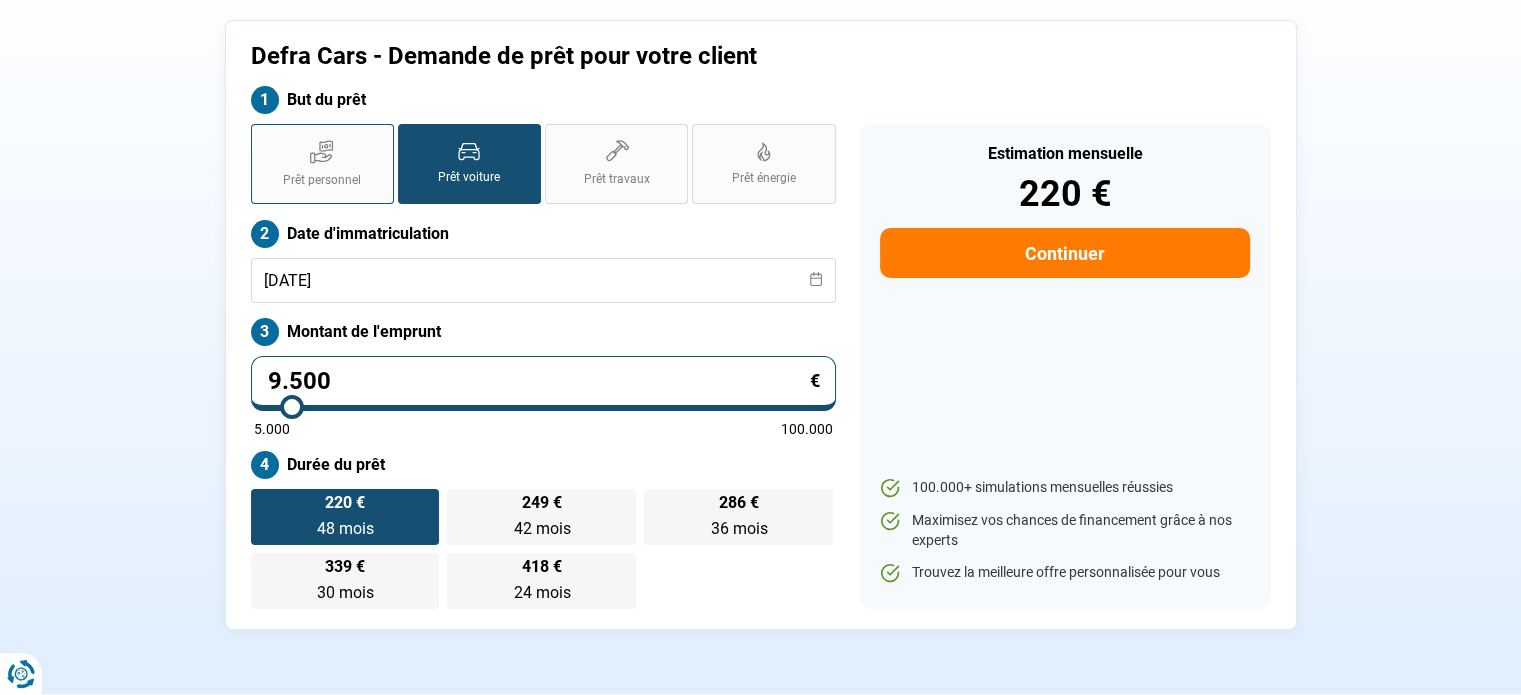 click on "Prêt personnel" at bounding box center (322, 164) 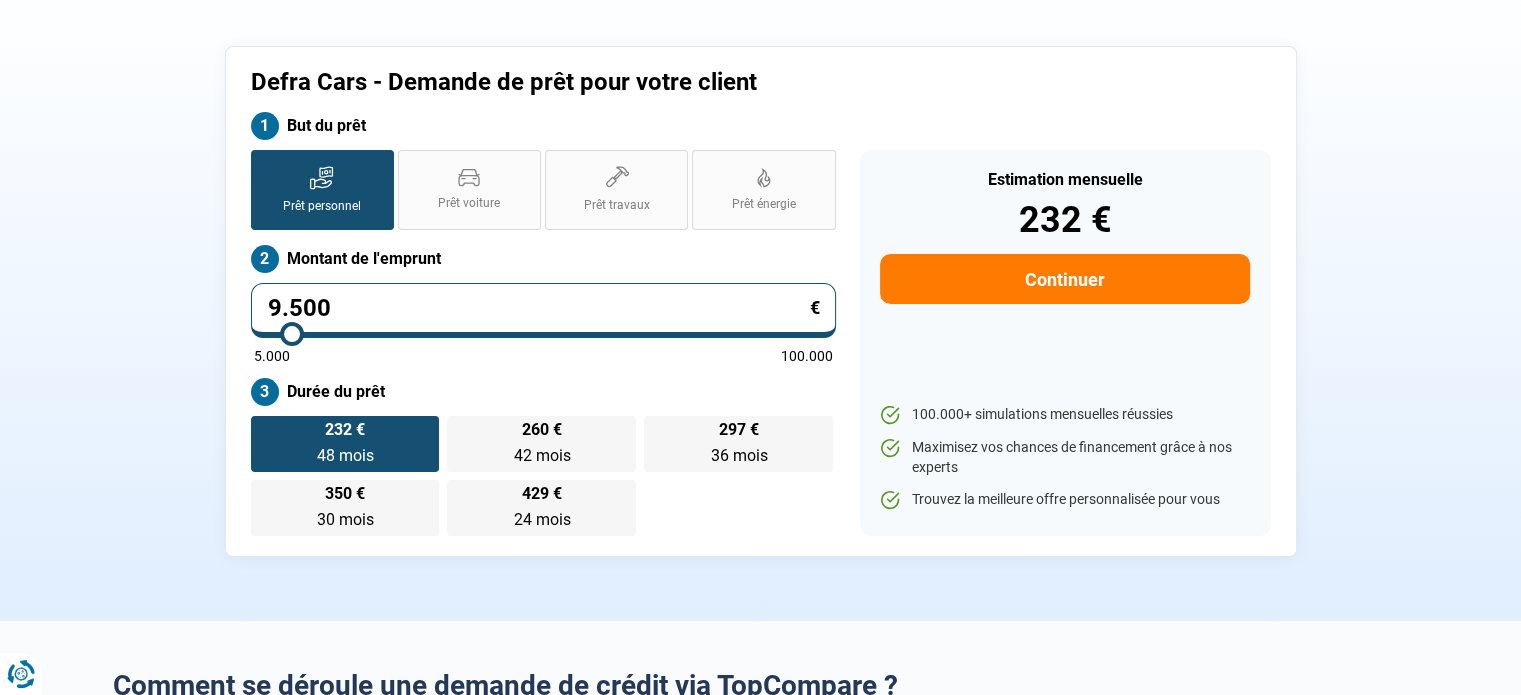 scroll, scrollTop: 0, scrollLeft: 0, axis: both 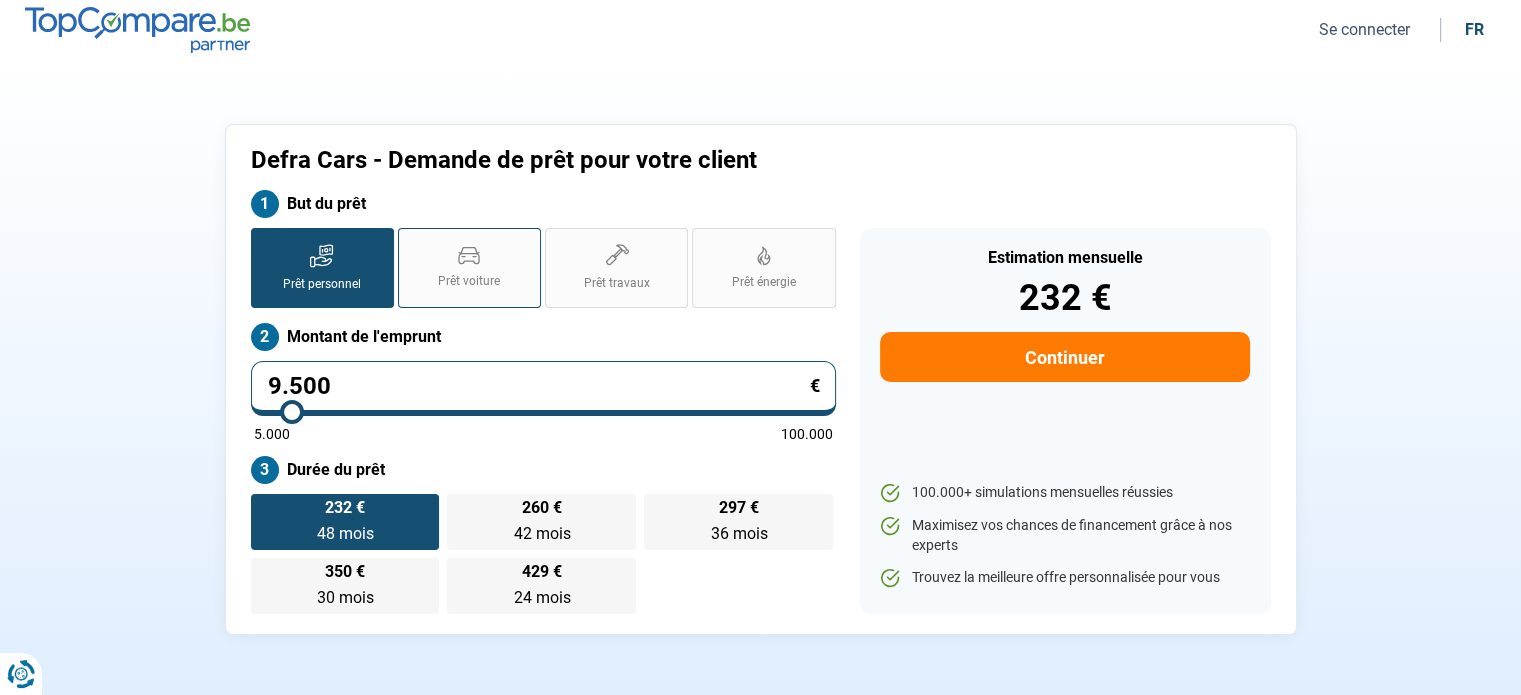 click on "Prêt voiture" at bounding box center [469, 268] 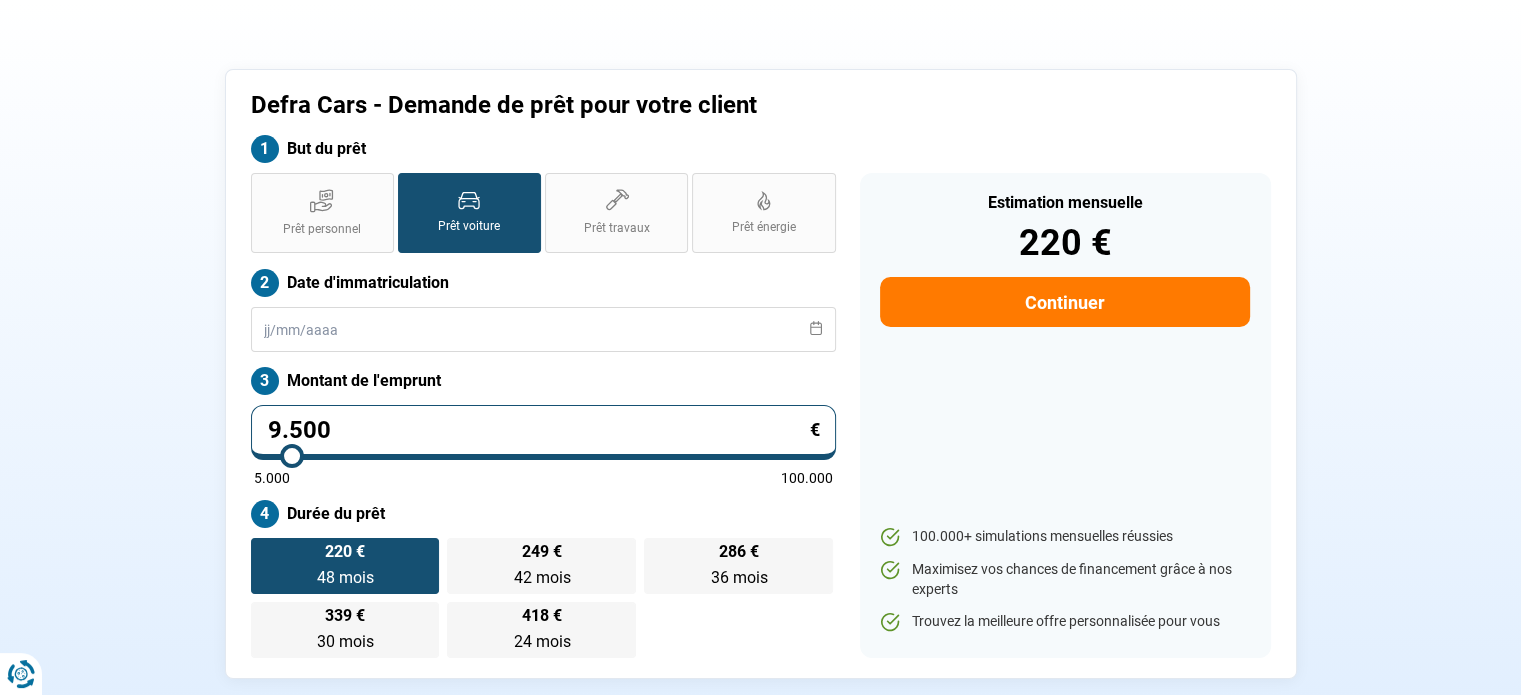 scroll, scrollTop: 104, scrollLeft: 0, axis: vertical 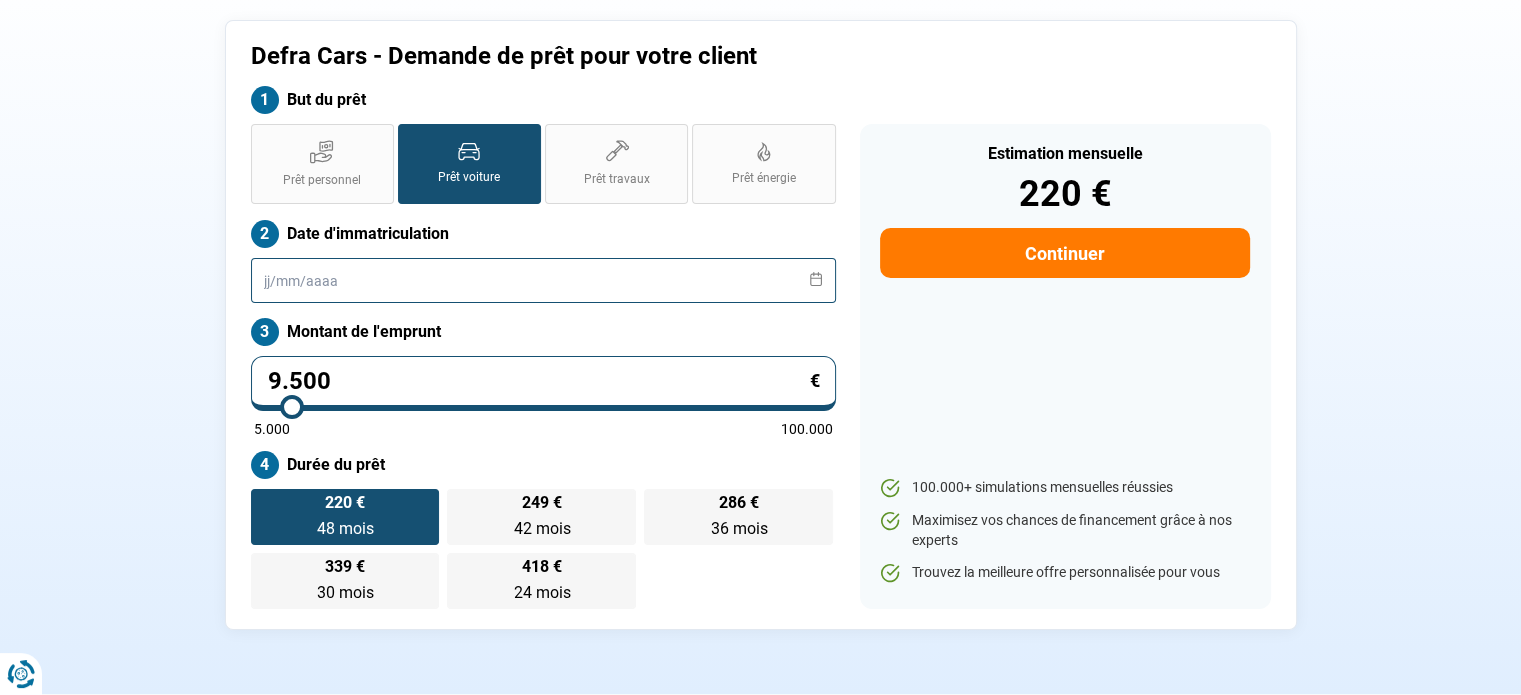 click at bounding box center (543, 280) 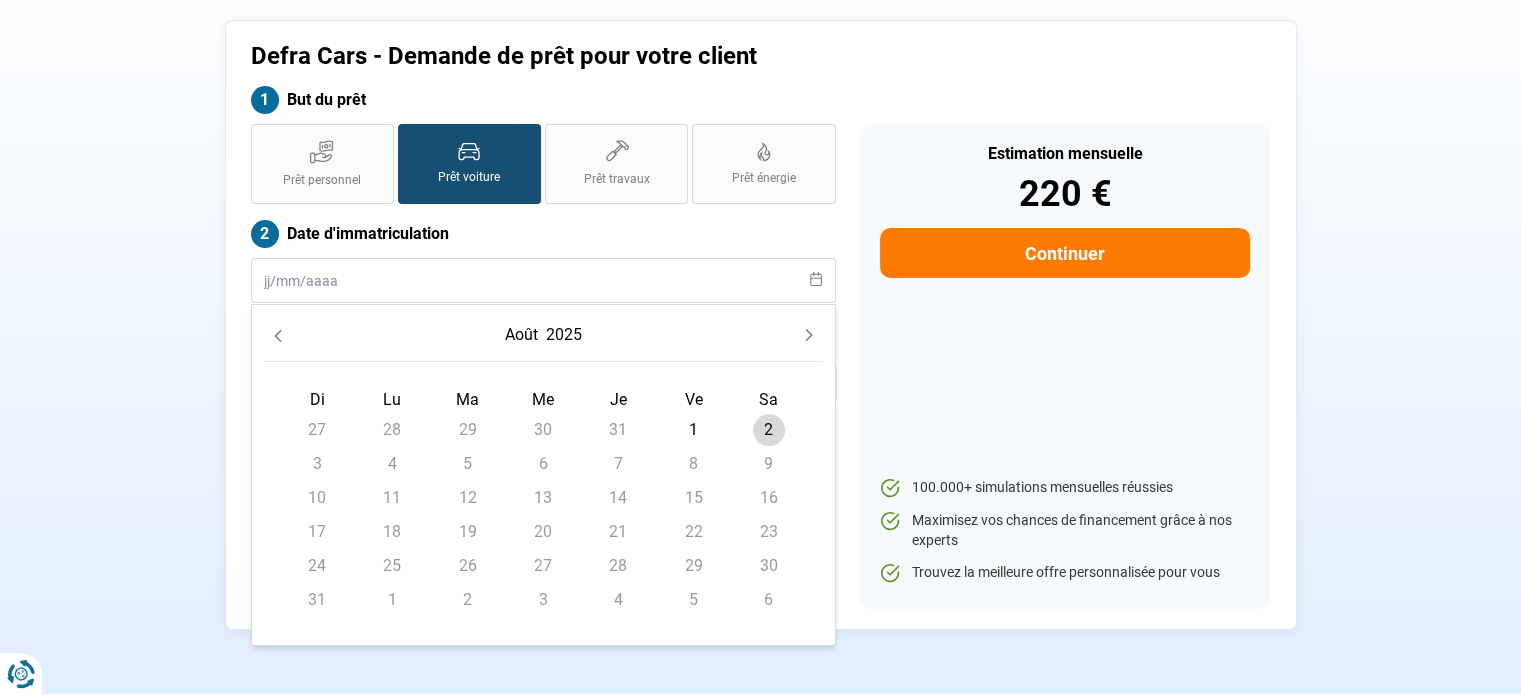 click on "2" 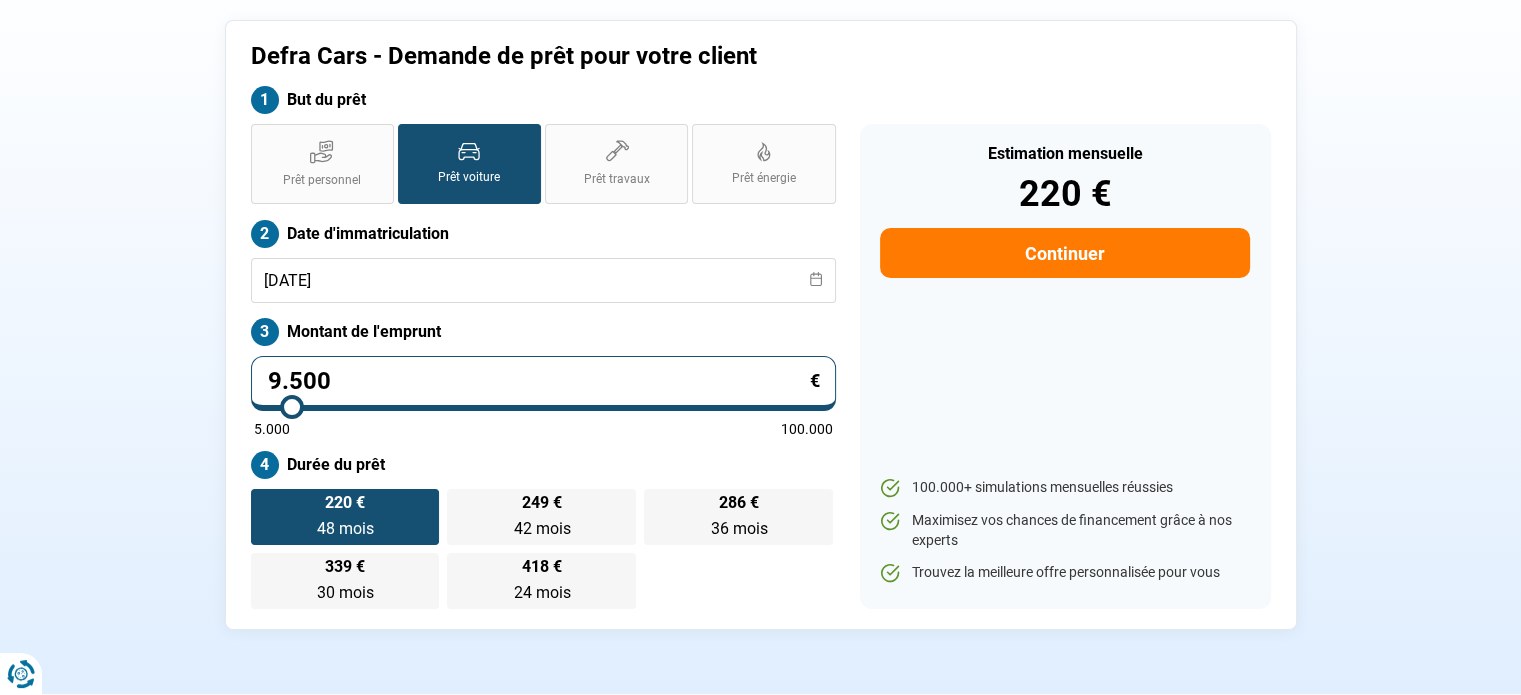 click on "Continuer" at bounding box center [1064, 253] 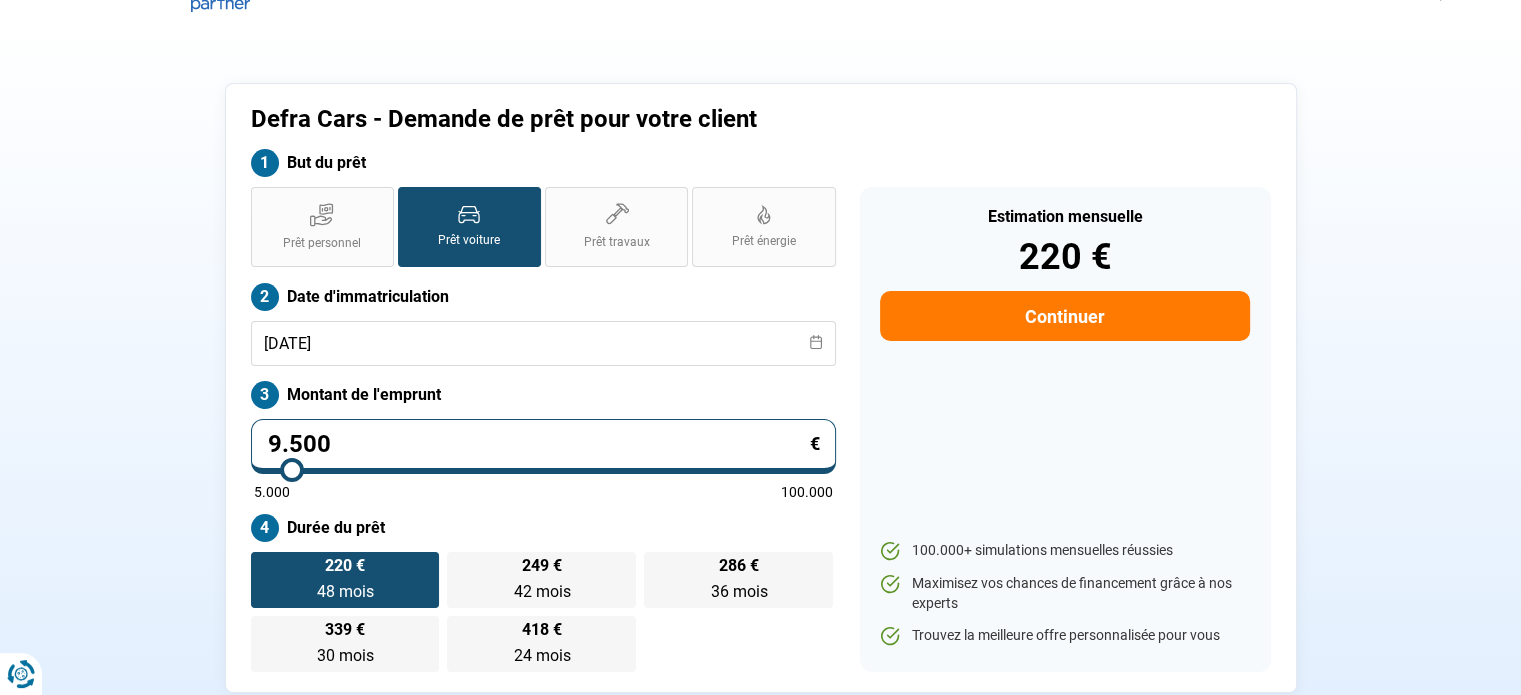 select on "32" 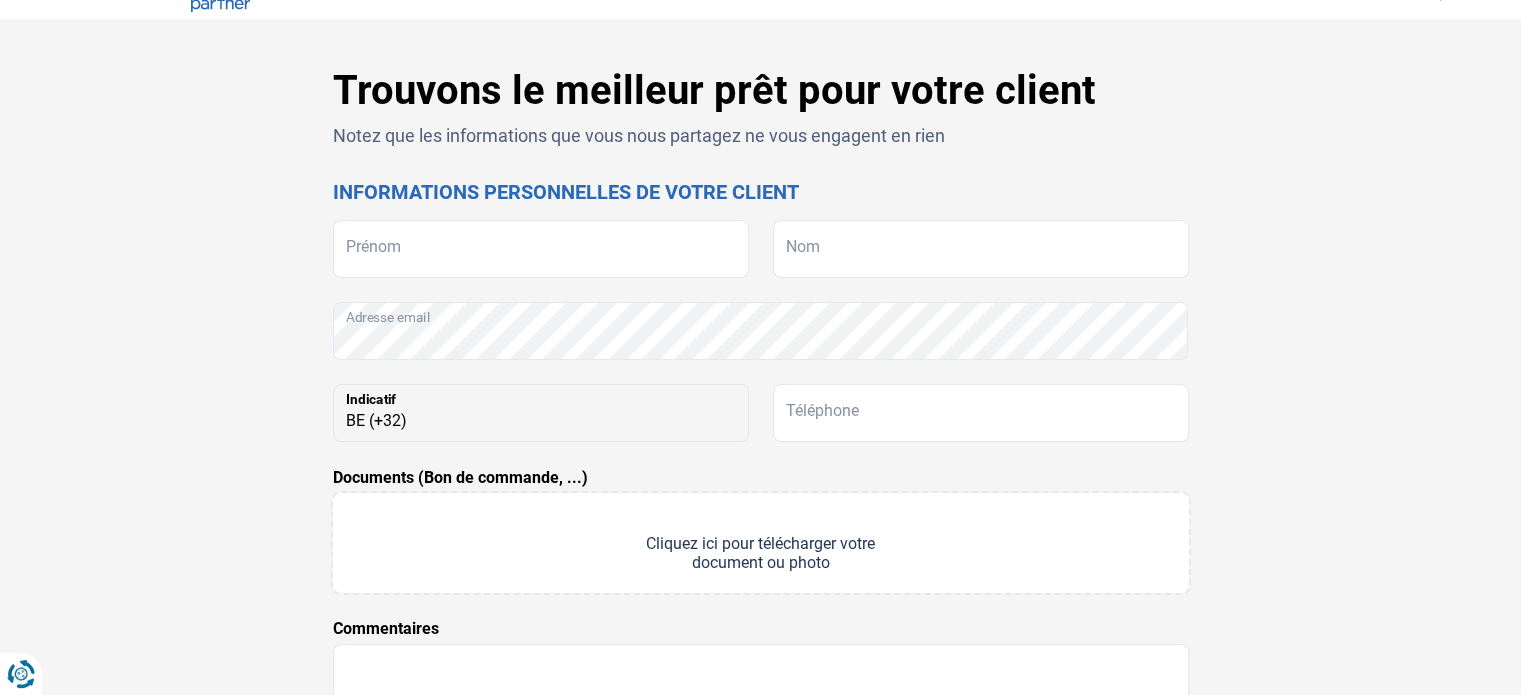 scroll, scrollTop: 0, scrollLeft: 0, axis: both 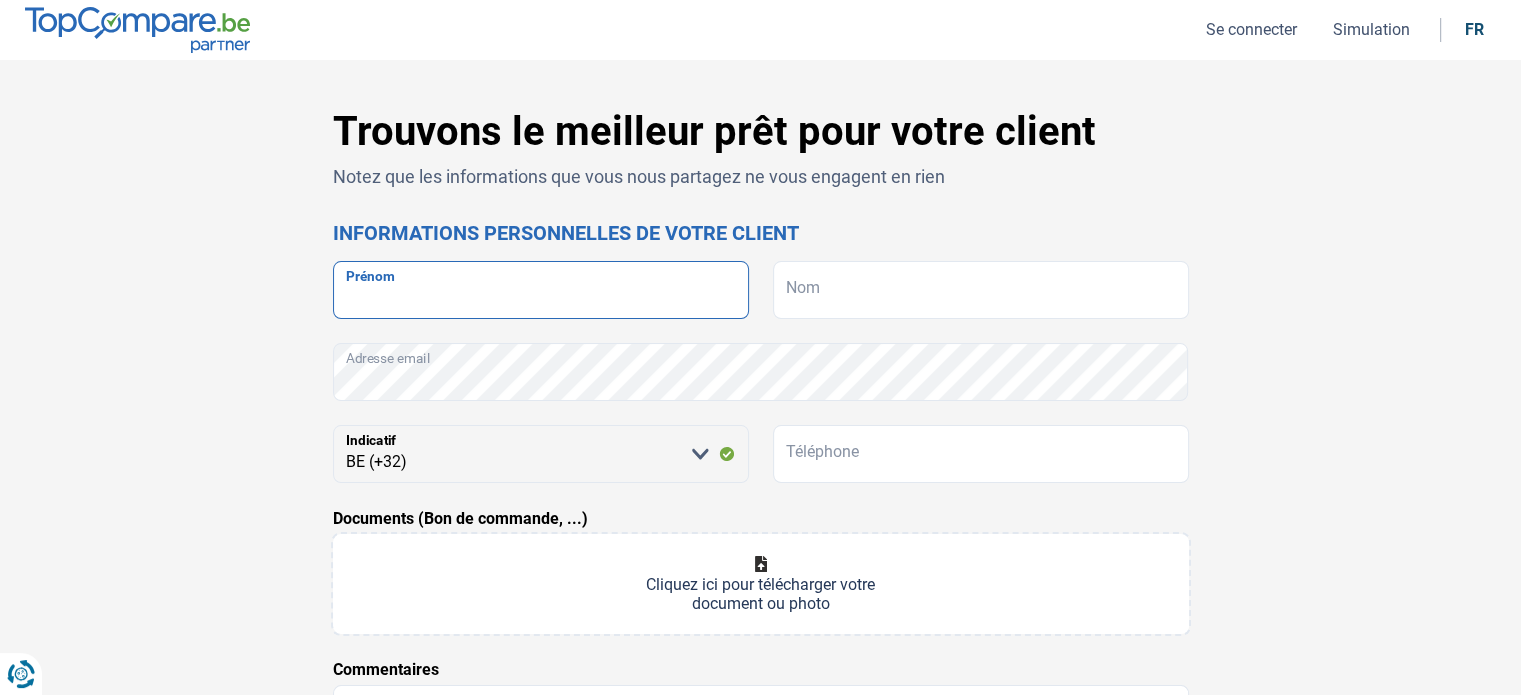 click on "Prénom" at bounding box center [541, 290] 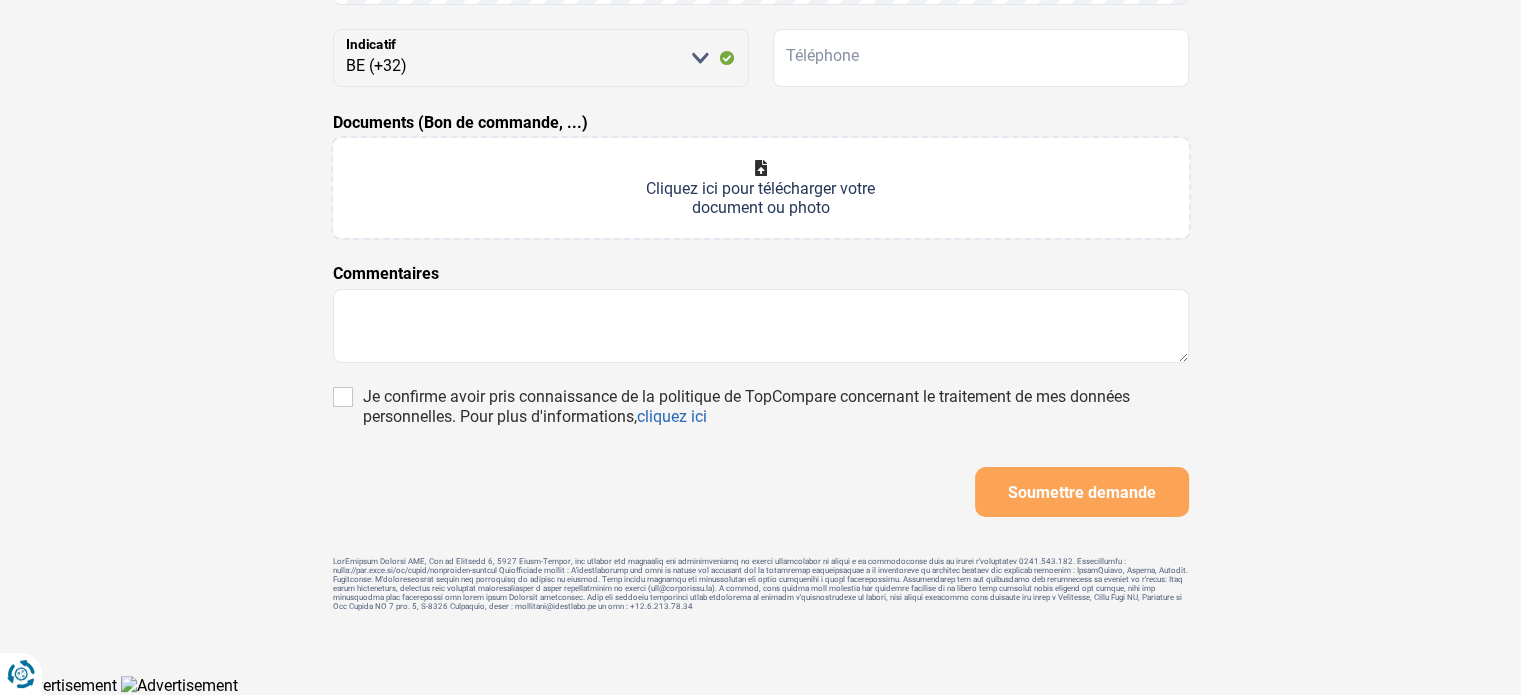 scroll, scrollTop: 403, scrollLeft: 0, axis: vertical 